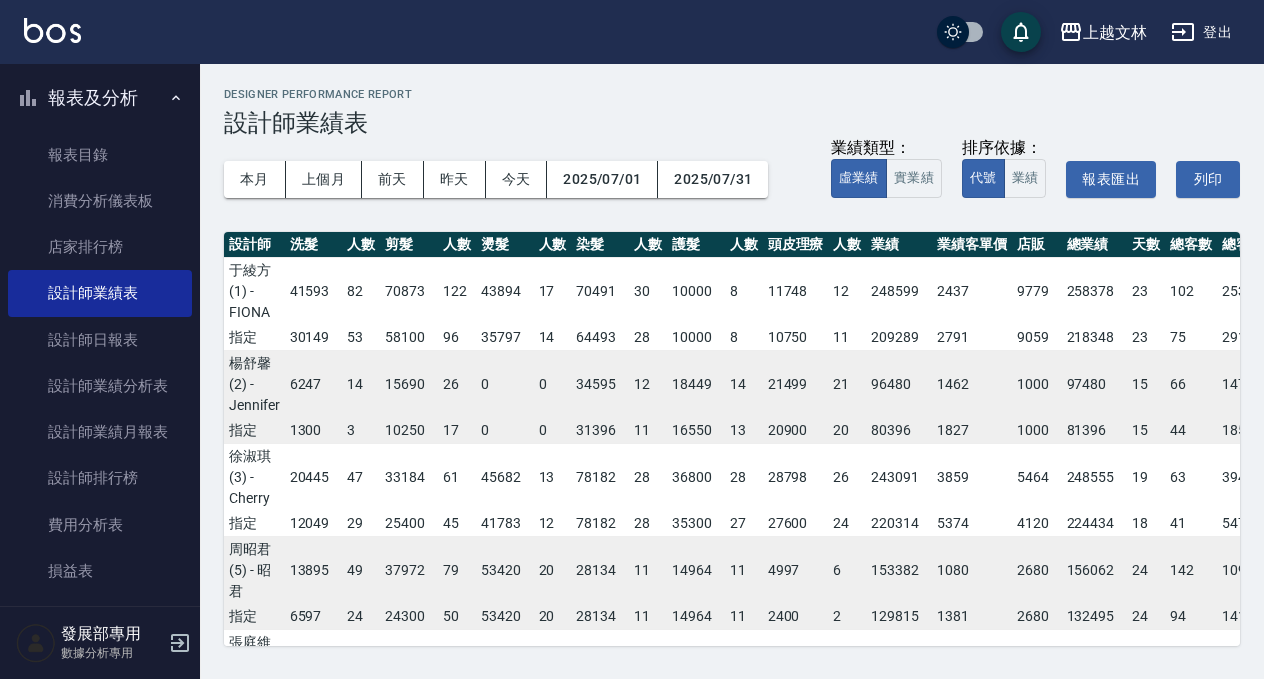 scroll, scrollTop: 0, scrollLeft: 0, axis: both 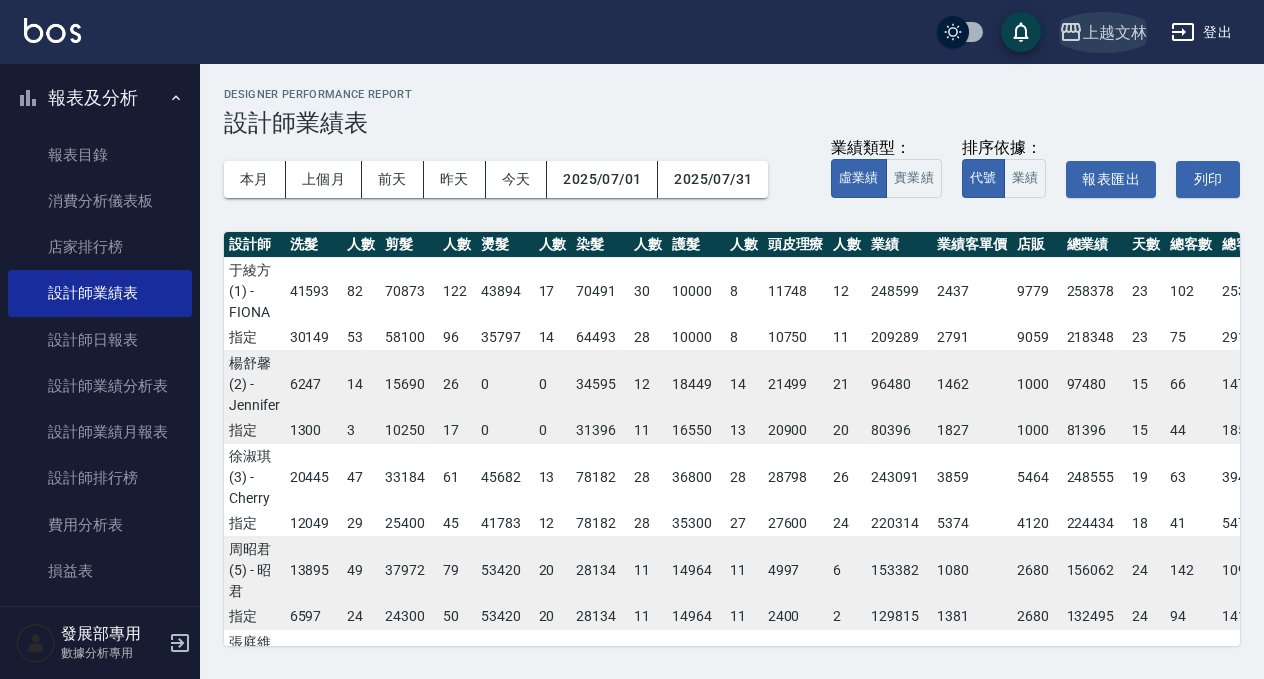 click on "上越文林" at bounding box center [1115, 32] 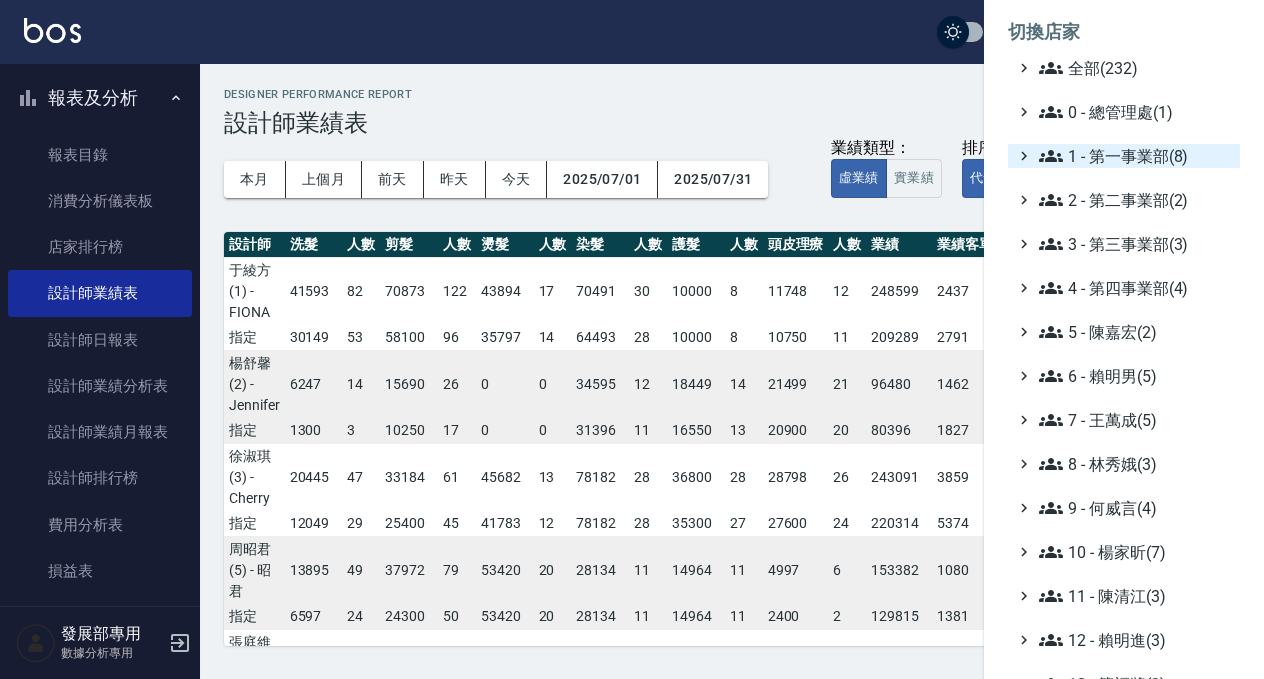 click on "1 - 第一事業部(8)" at bounding box center [1135, 156] 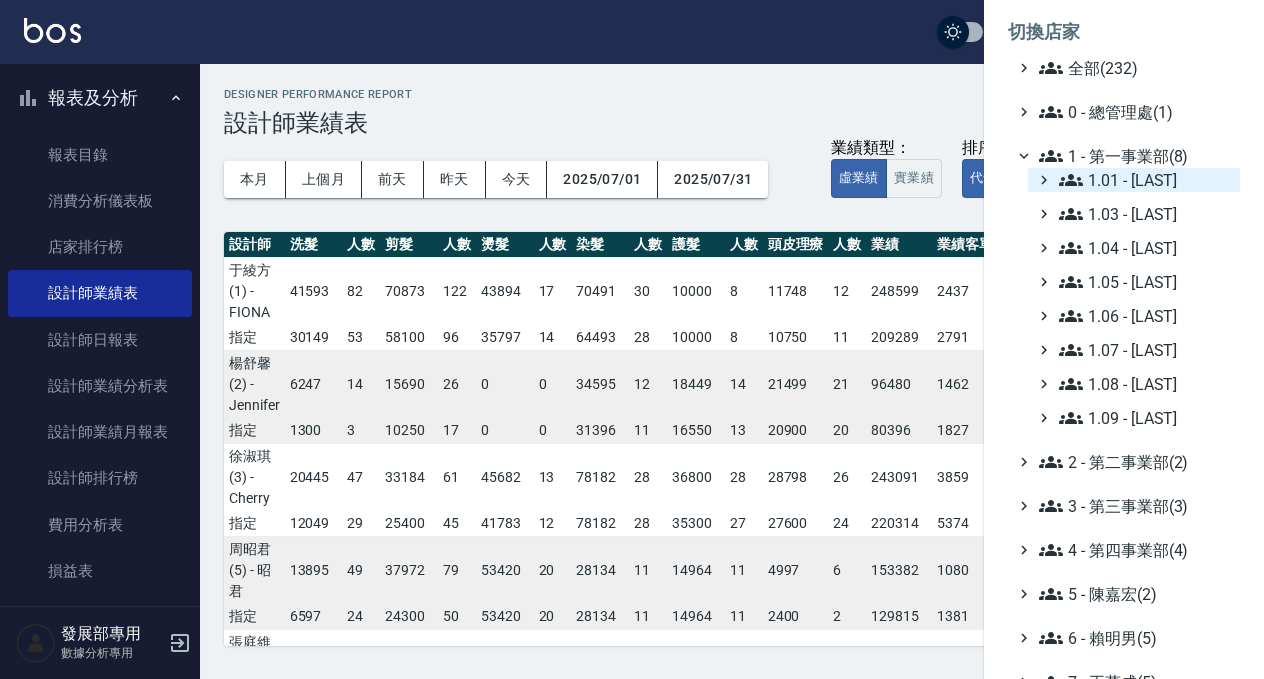 click on "1.01 - [LAST] [FIRST](5)" at bounding box center [1145, 180] 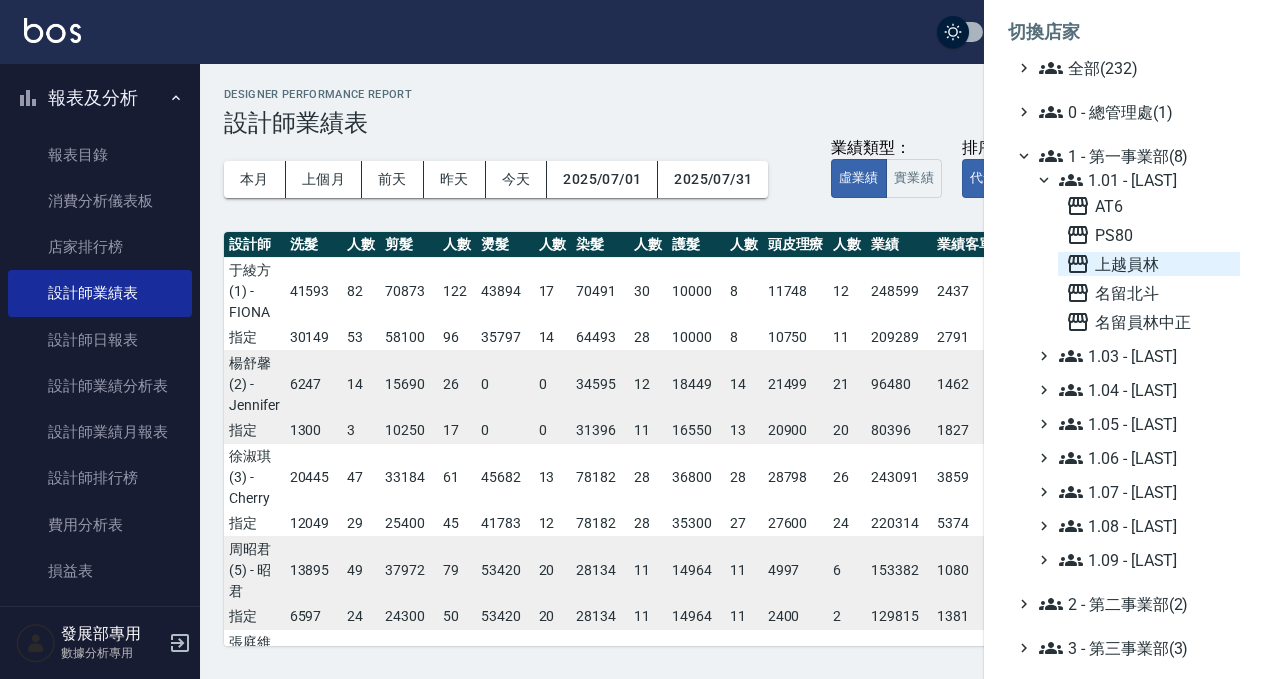click on "上越員林" at bounding box center [1149, 264] 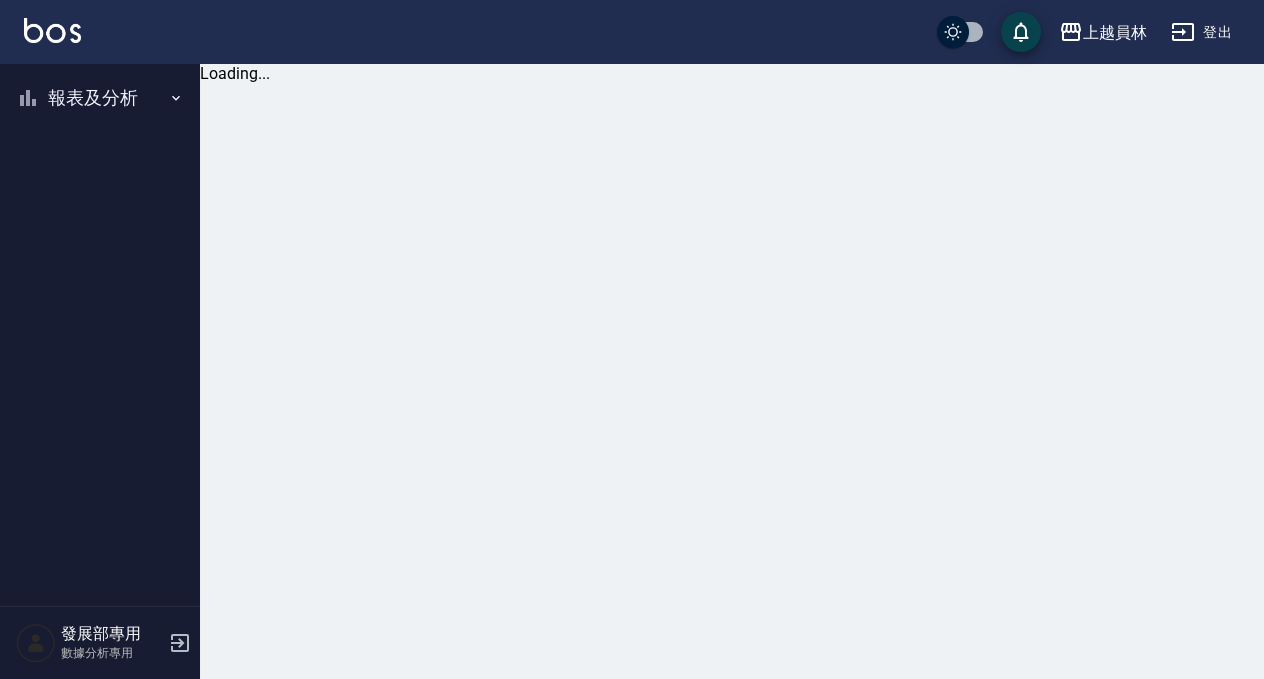 scroll, scrollTop: 0, scrollLeft: 0, axis: both 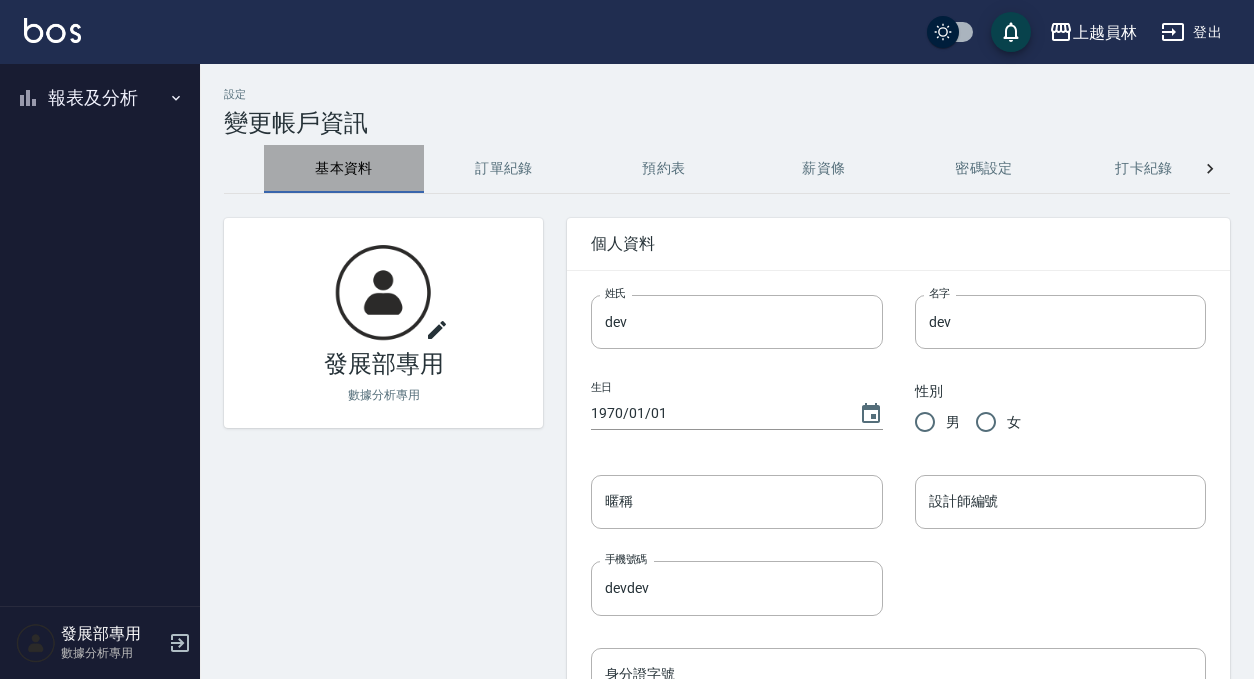 drag, startPoint x: 371, startPoint y: 175, endPoint x: 434, endPoint y: 190, distance: 64.7611 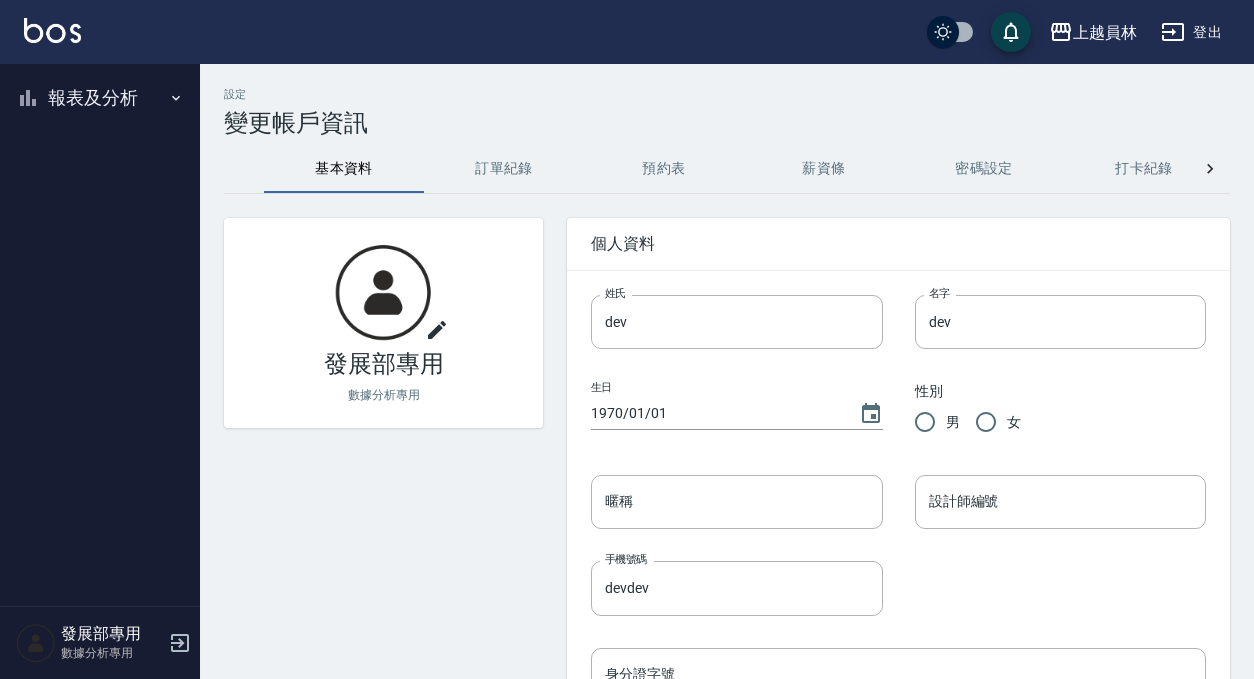 click on "報表及分析" at bounding box center [100, 98] 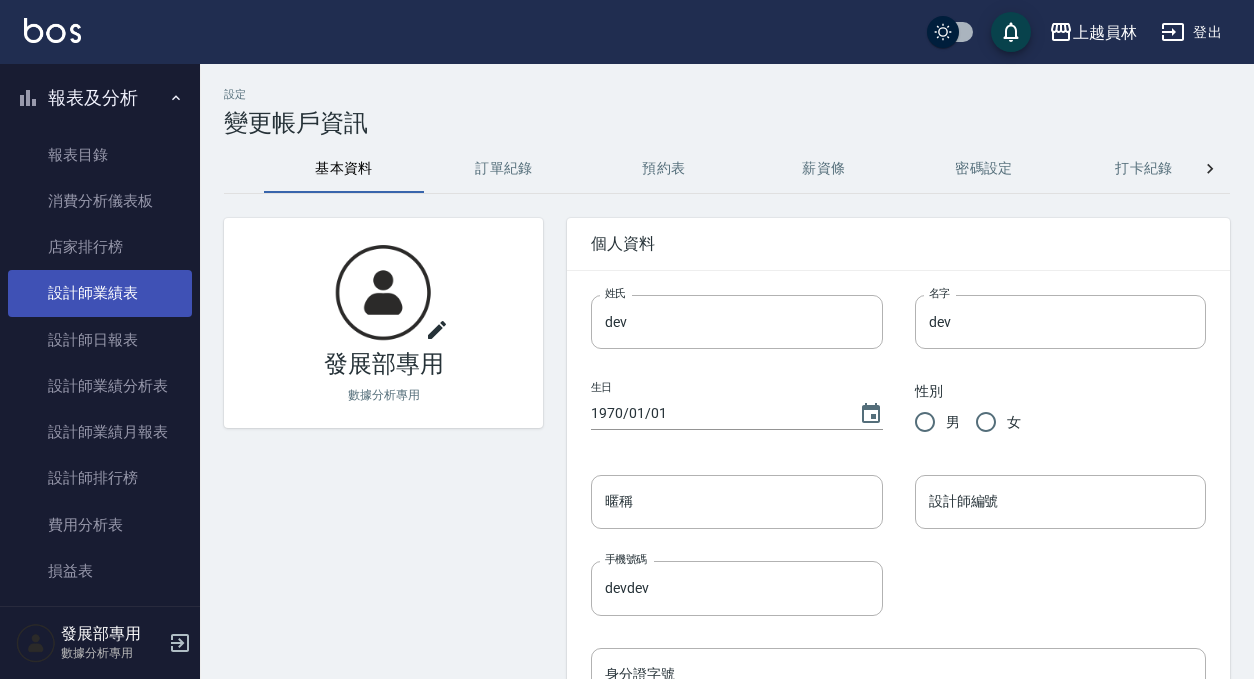 click on "設計師業績表" at bounding box center (100, 293) 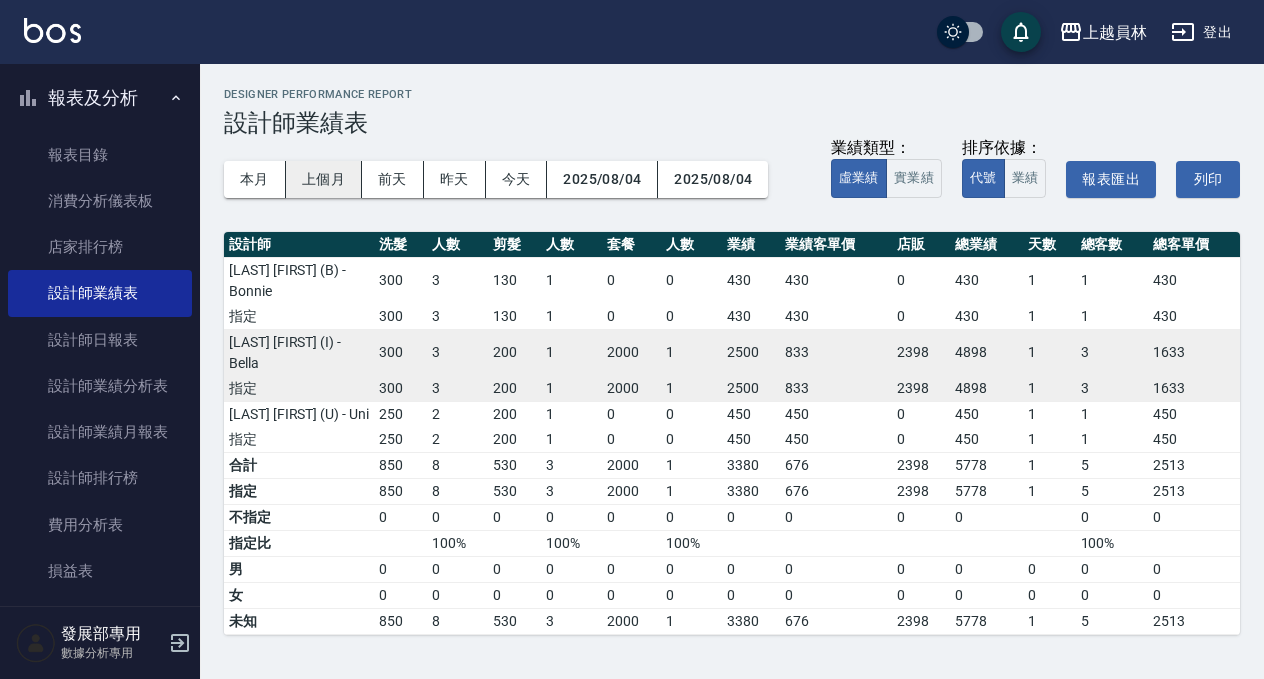 click on "上個月" at bounding box center (324, 179) 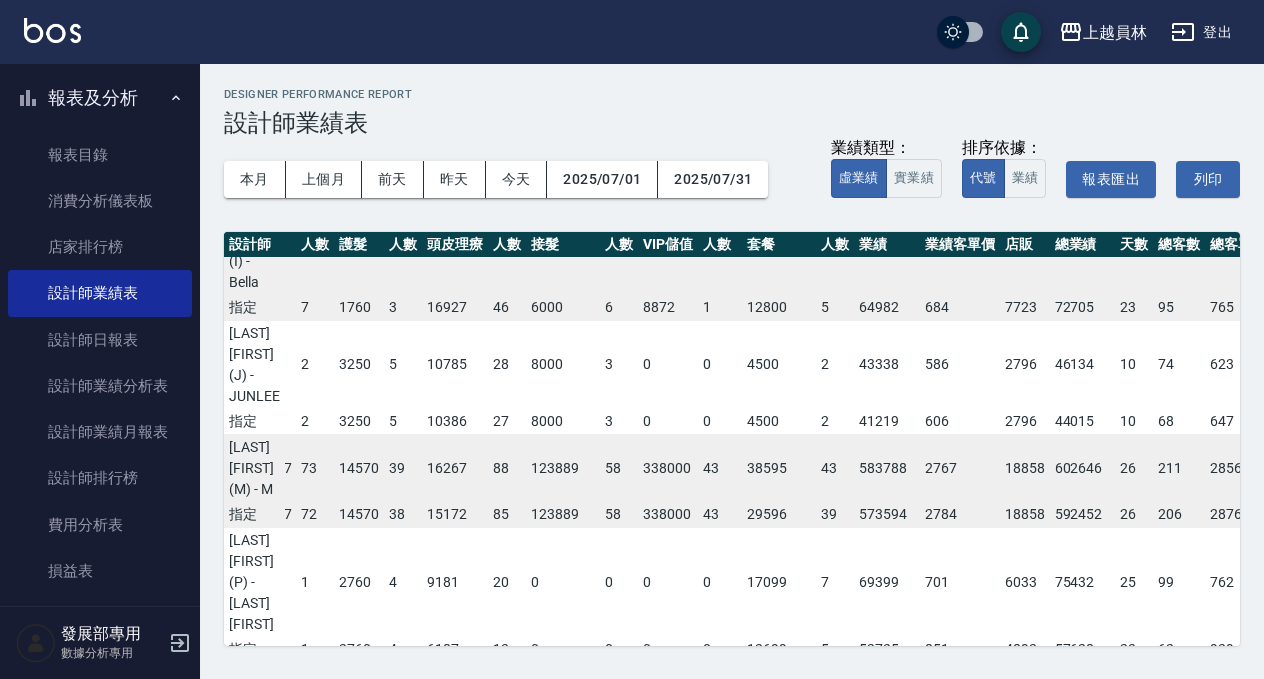 scroll, scrollTop: 621, scrollLeft: 300, axis: both 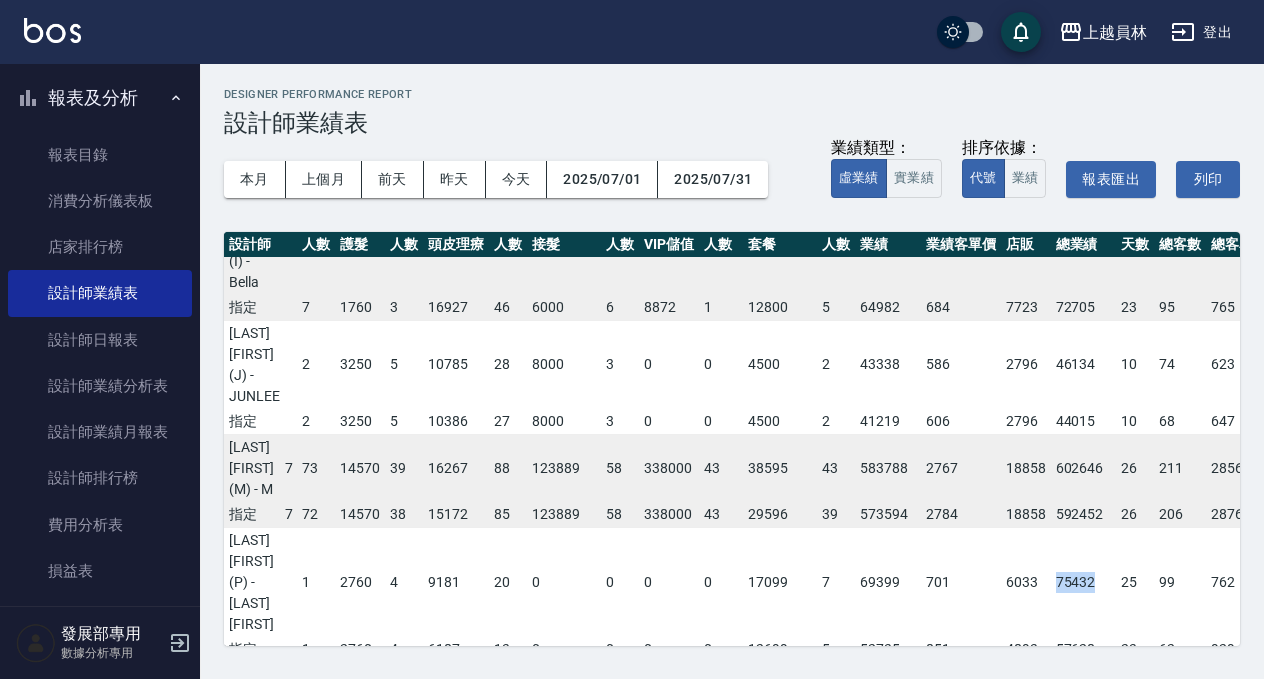 drag, startPoint x: 1017, startPoint y: 372, endPoint x: 1054, endPoint y: 371, distance: 37.01351 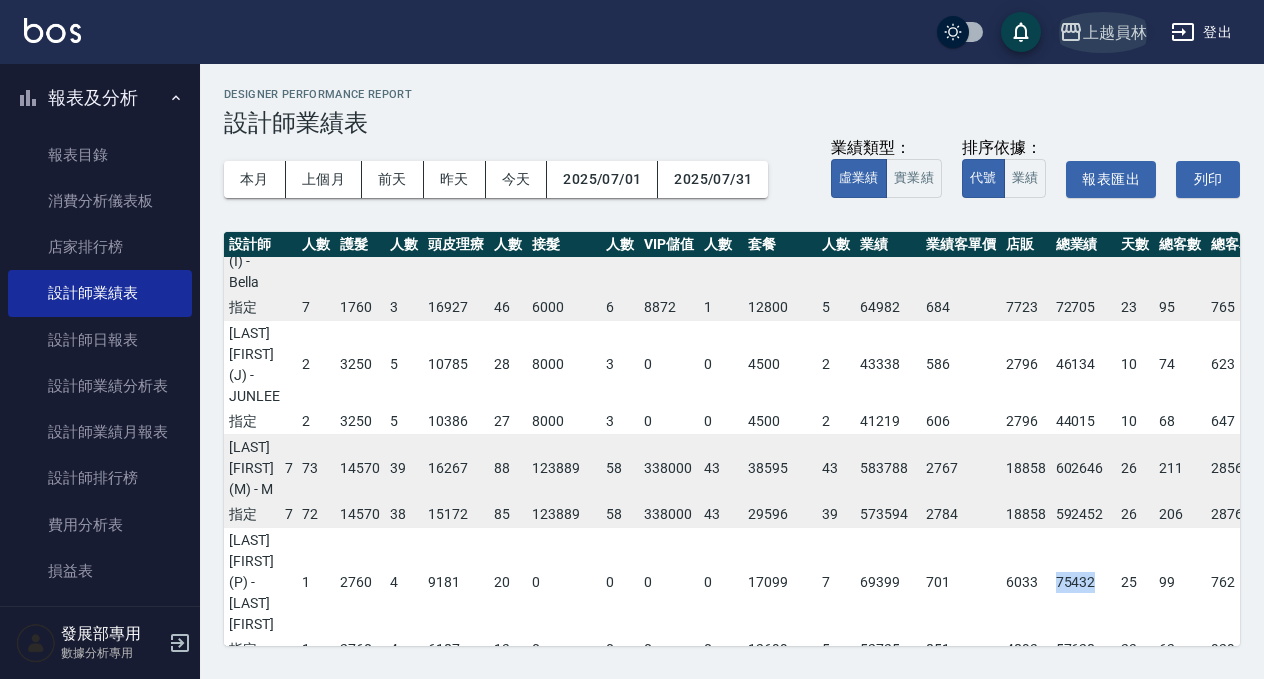 click on "上越員林" at bounding box center [1115, 32] 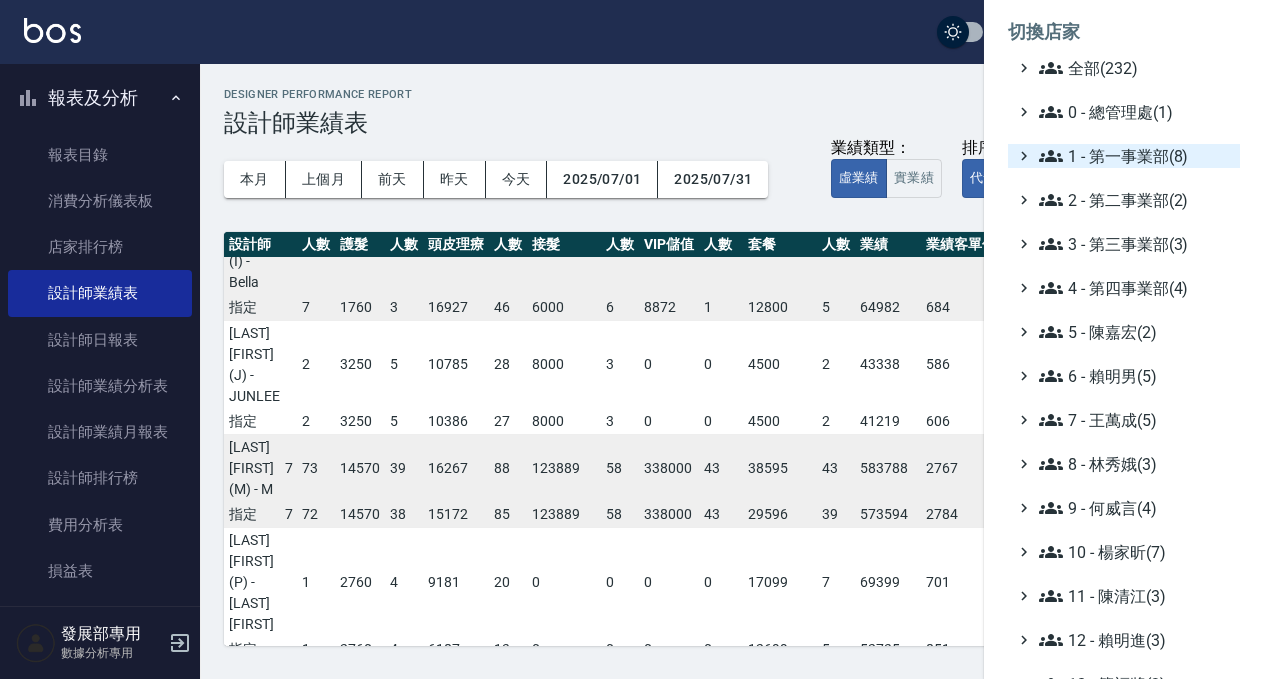 click on "1 - 第一事業部(8)" at bounding box center (1135, 156) 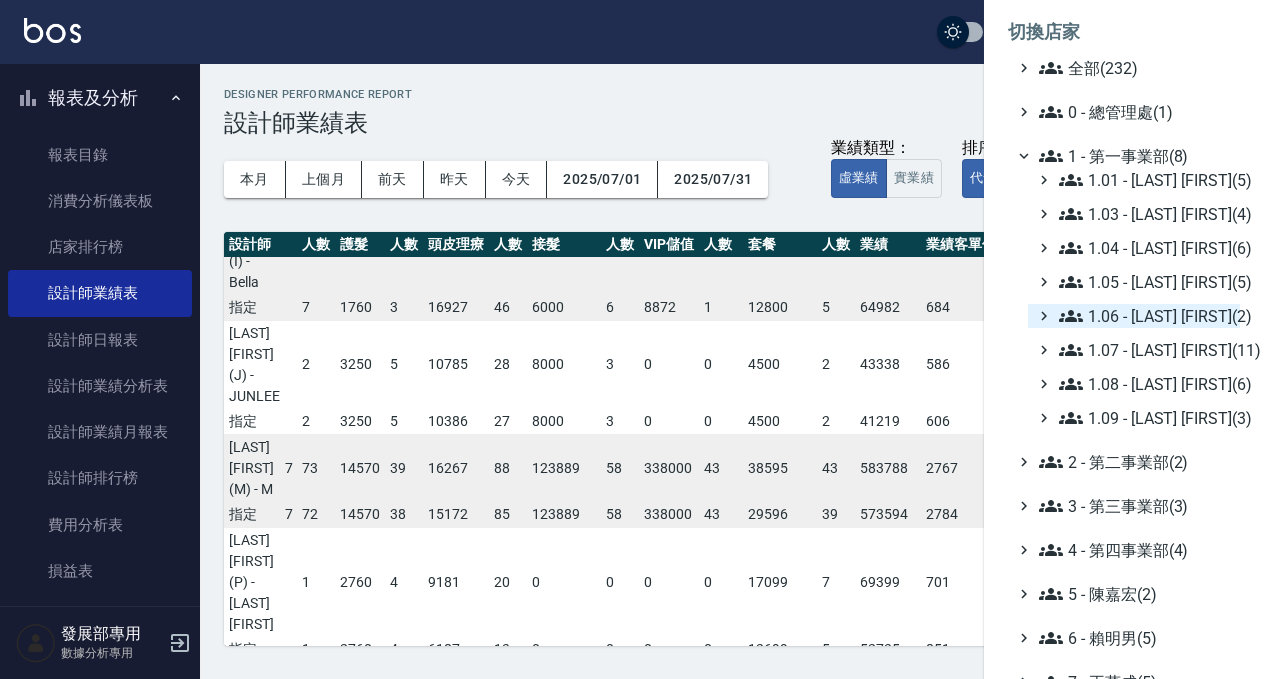 click on "1.06 - [LAST] [FIRST](2)" at bounding box center [1145, 316] 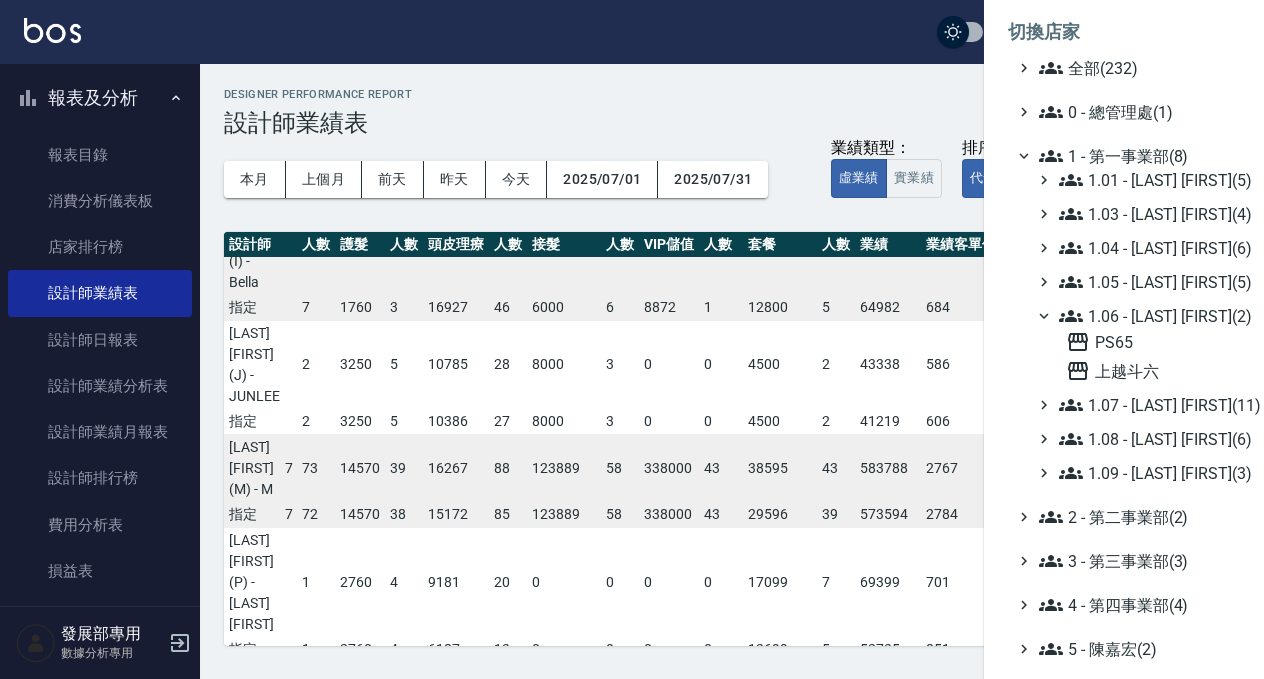 click on "1.06 - [LAST] [FIRST](2)" at bounding box center [1145, 316] 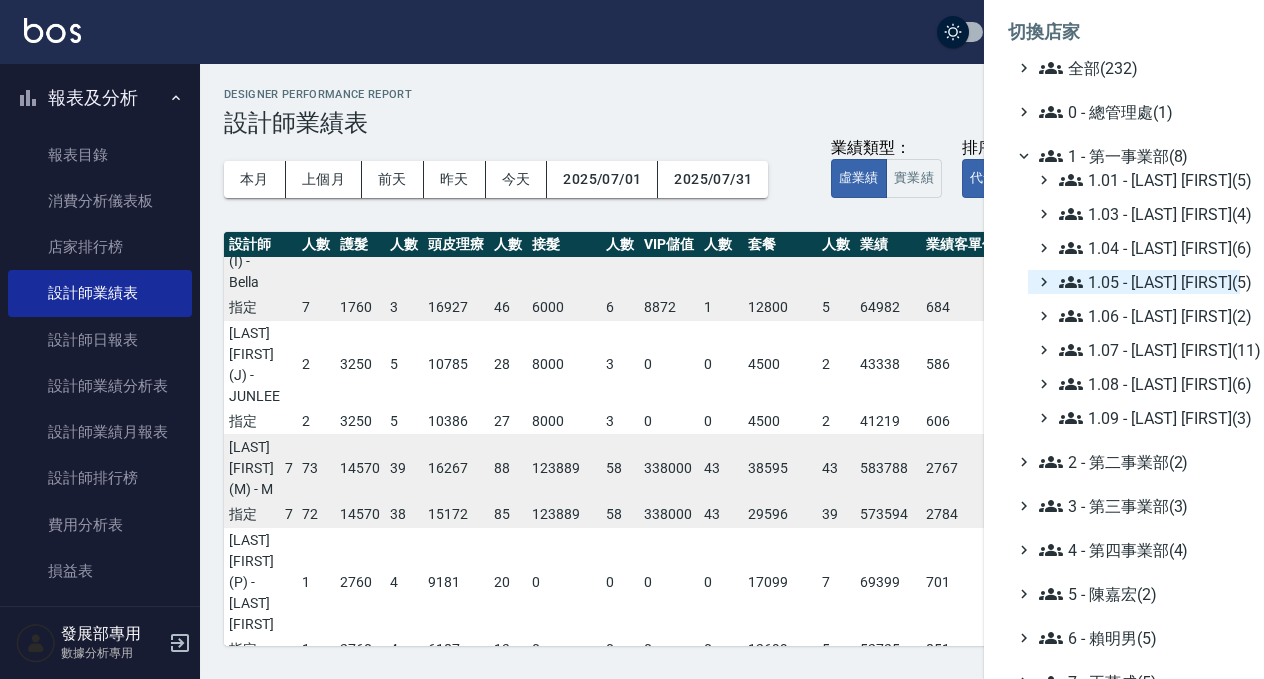 click on "1.05 - [LAST] [FIRST](5)" at bounding box center [1145, 282] 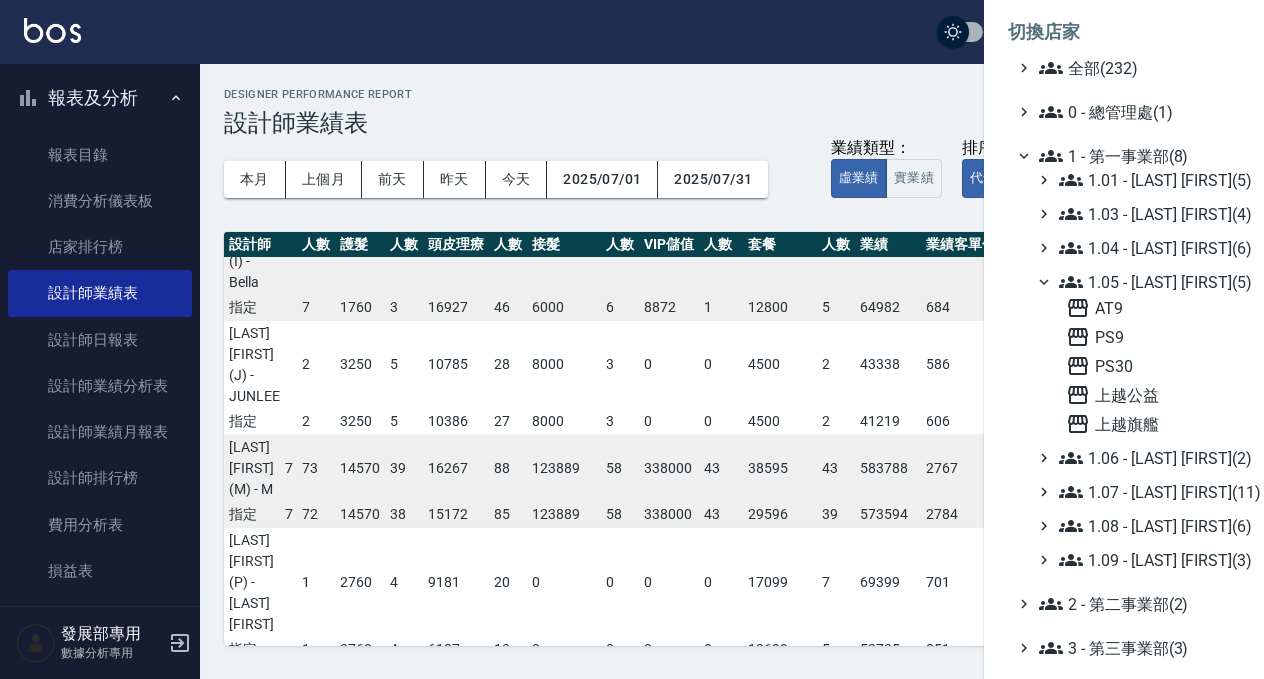 click on "1.05 - 廖厚迪(5)" at bounding box center (1145, 282) 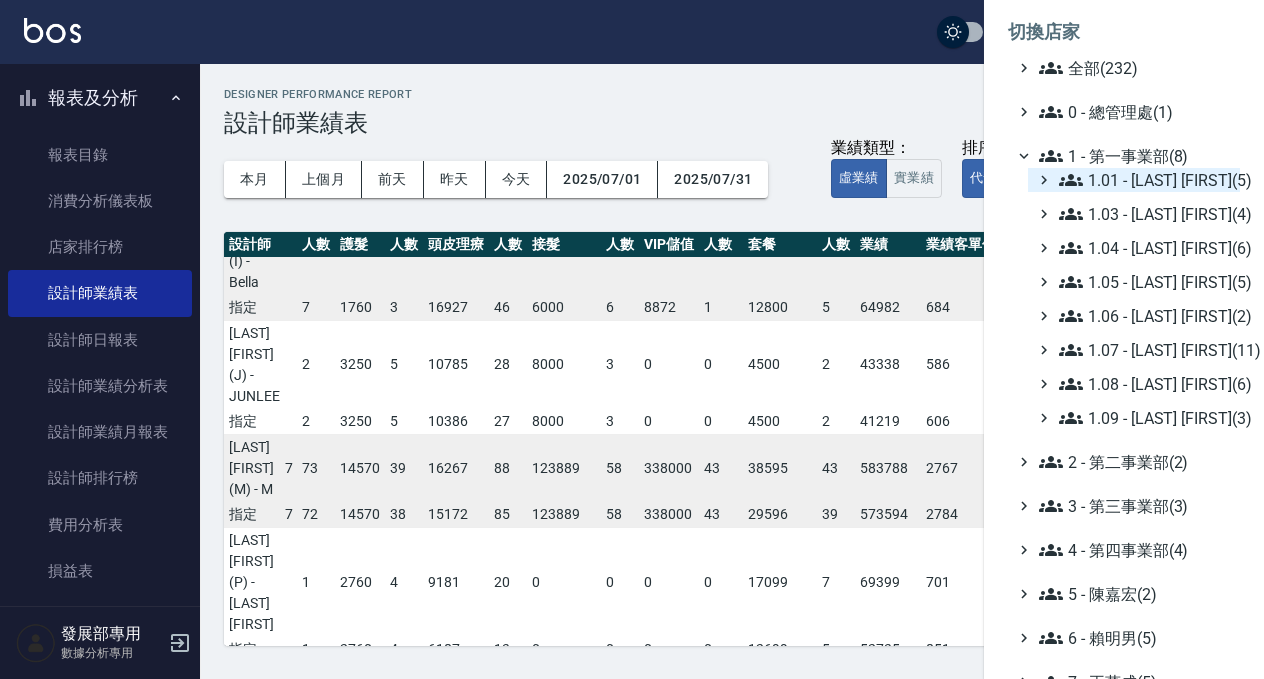 click on "1.01 - 鄭洞樂(5)" at bounding box center [1145, 180] 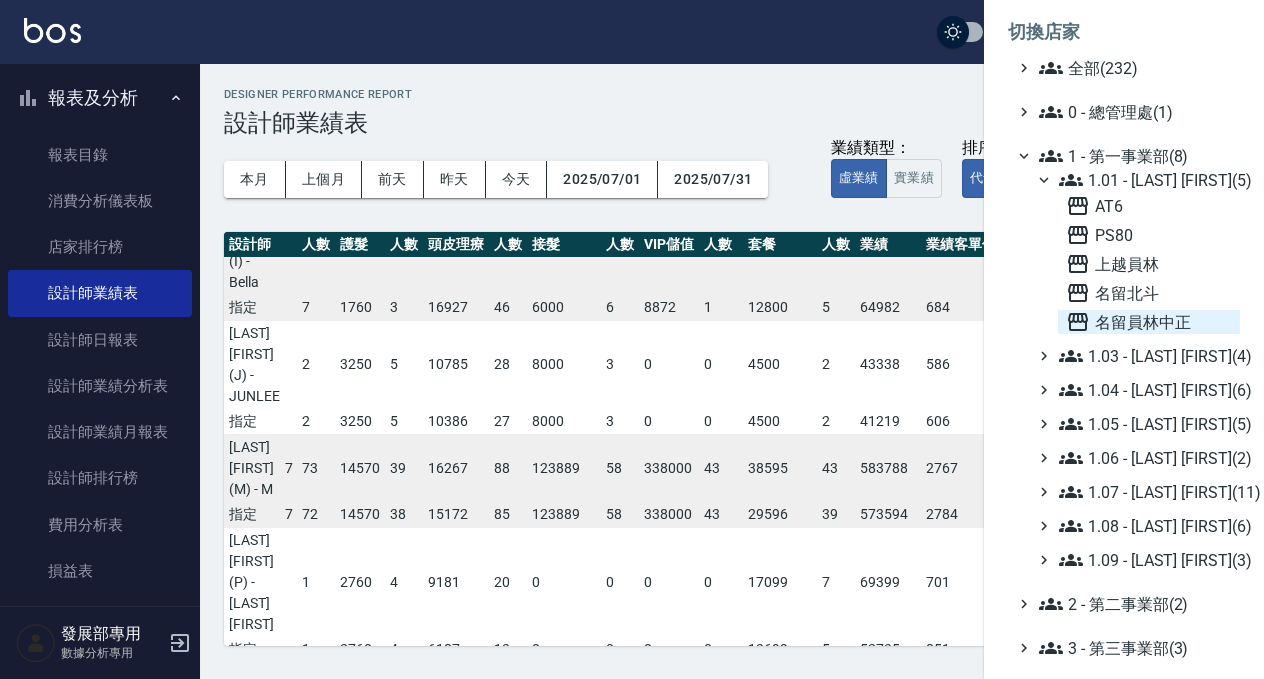 click on "名留員林中正" at bounding box center [1149, 322] 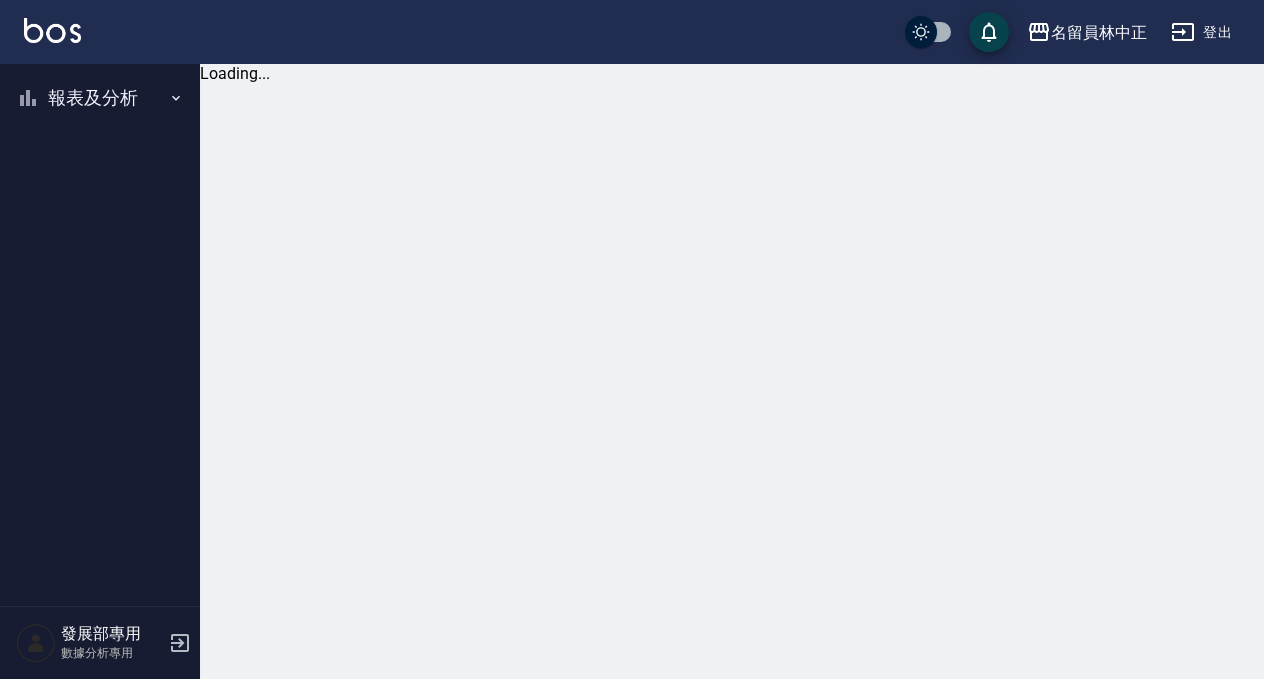 scroll, scrollTop: 0, scrollLeft: 0, axis: both 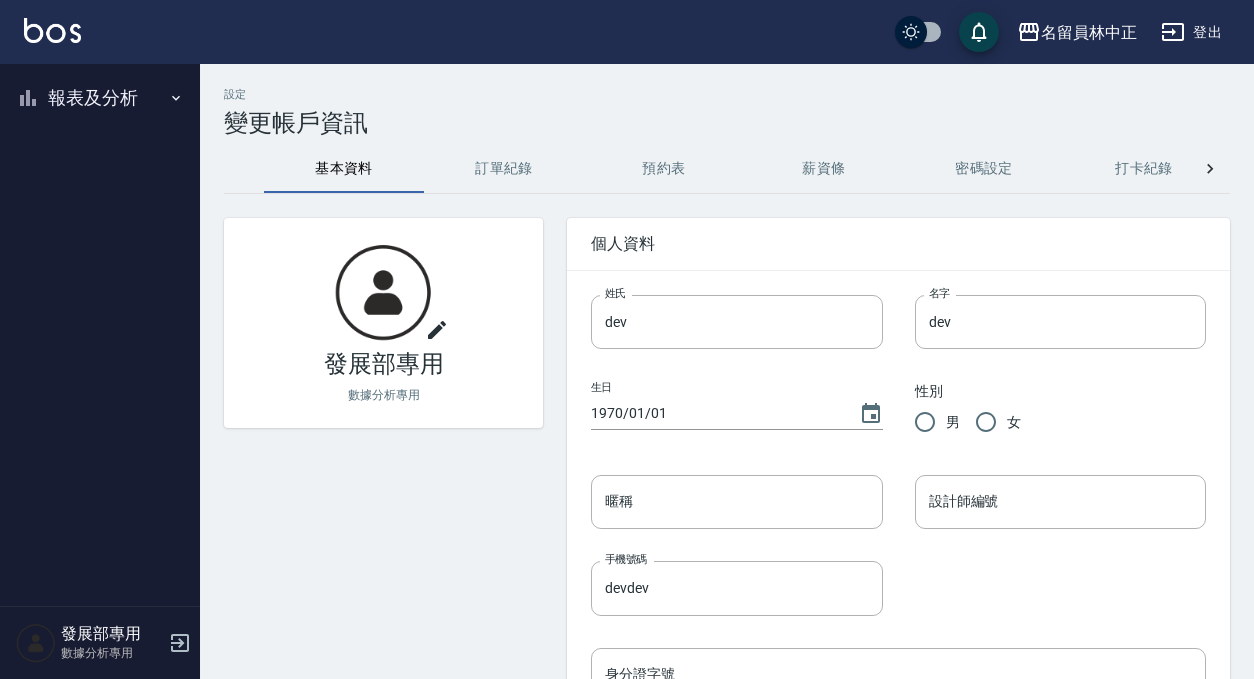 click on "報表及分析" at bounding box center (100, 98) 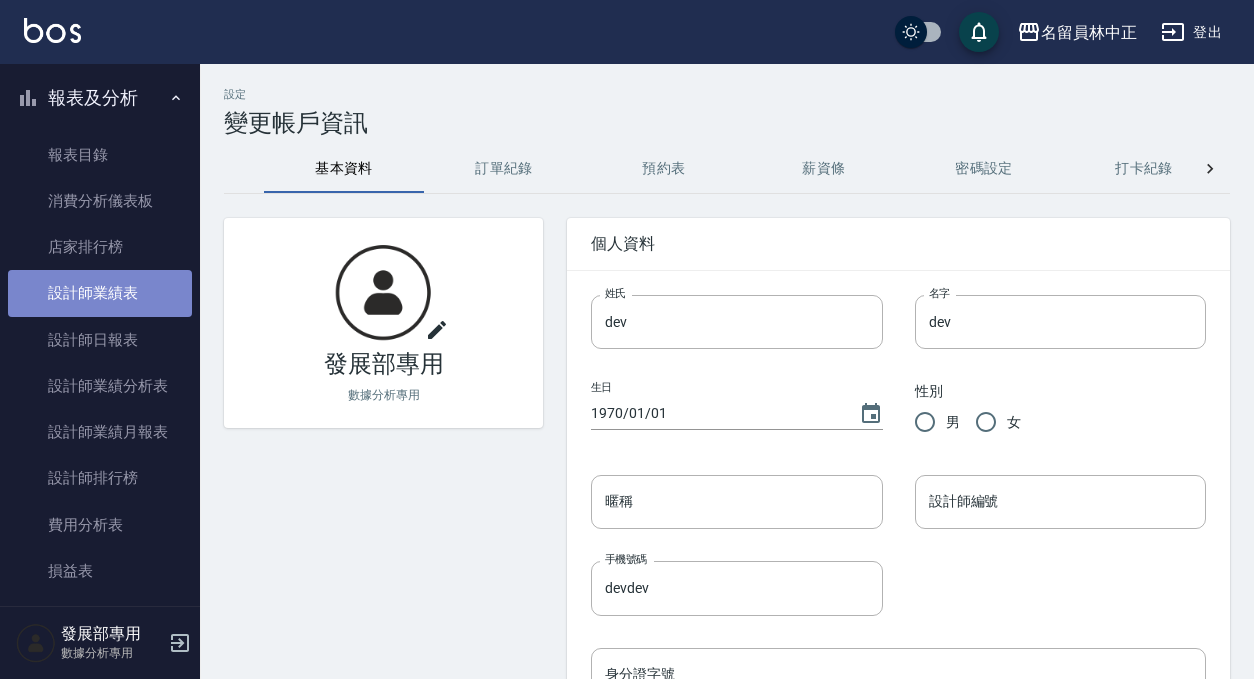 click on "設計師業績表" at bounding box center (100, 293) 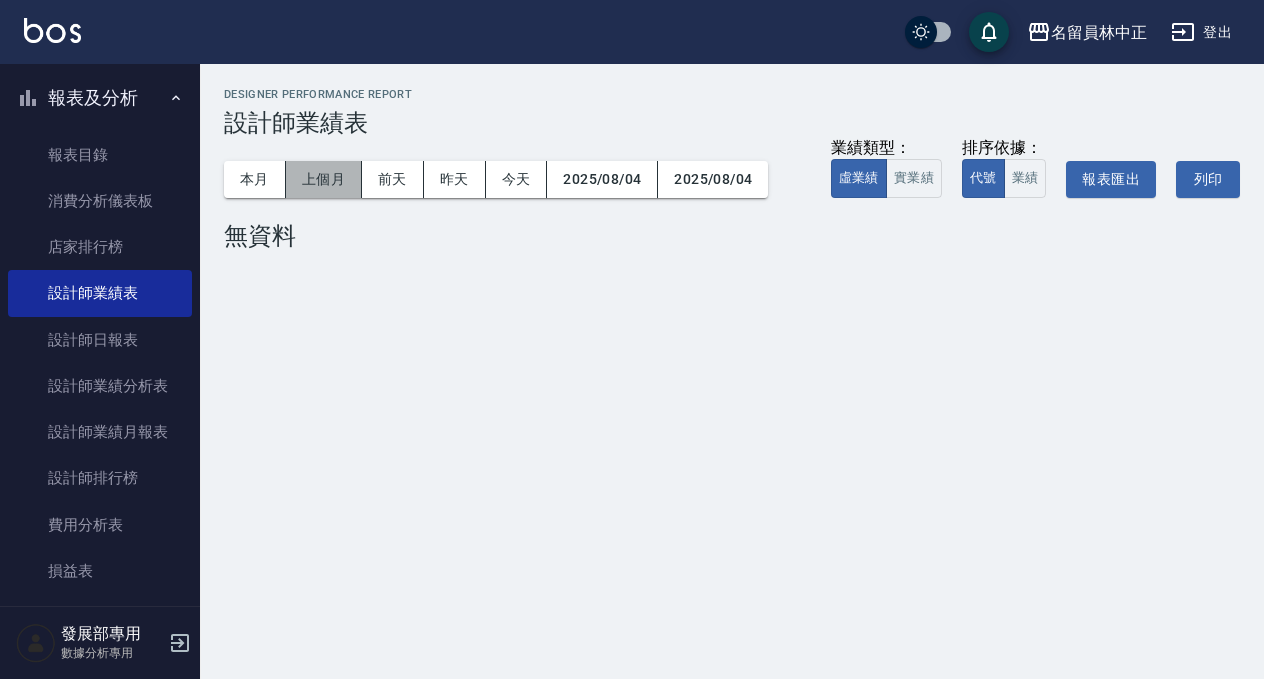click on "上個月" at bounding box center (324, 179) 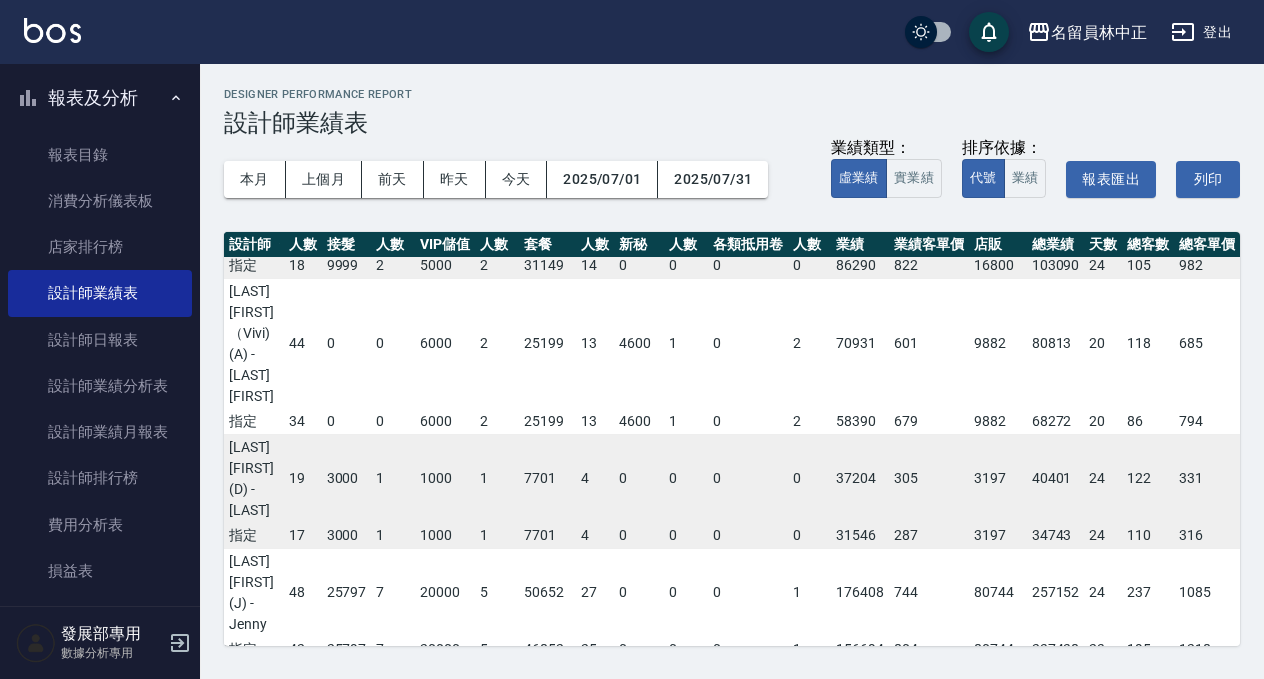 scroll, scrollTop: 498, scrollLeft: 518, axis: both 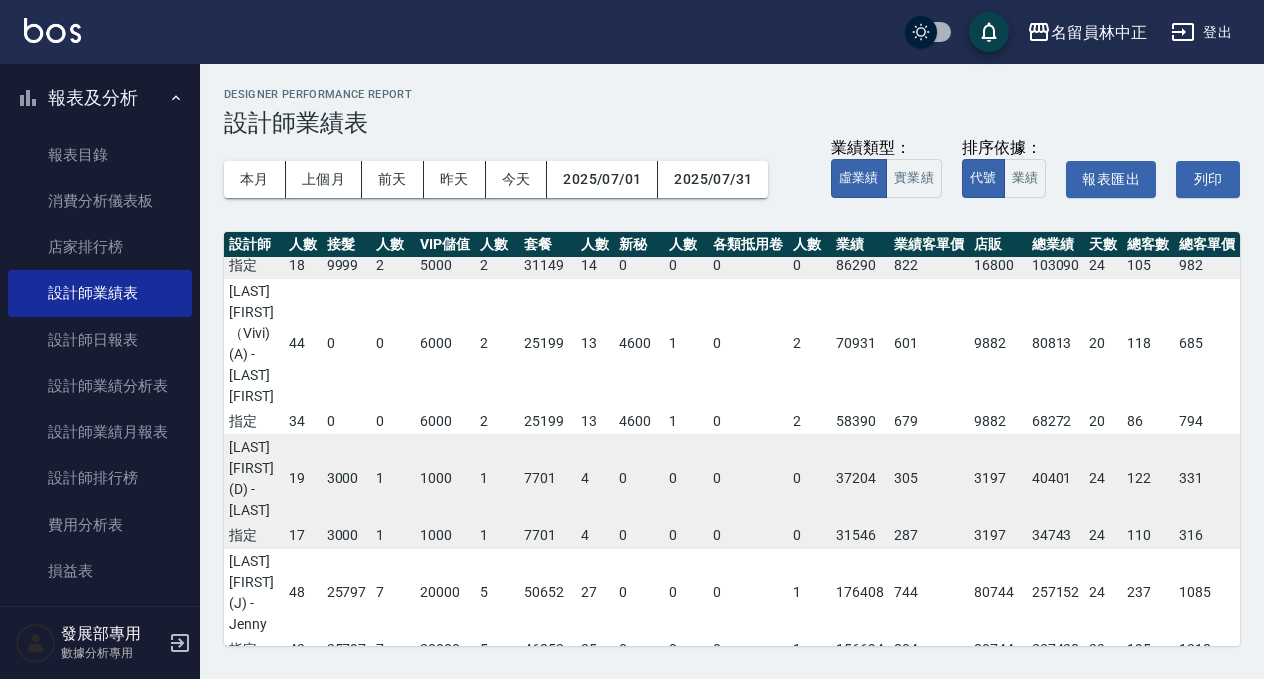 click on "名留員林中正" at bounding box center [1099, 32] 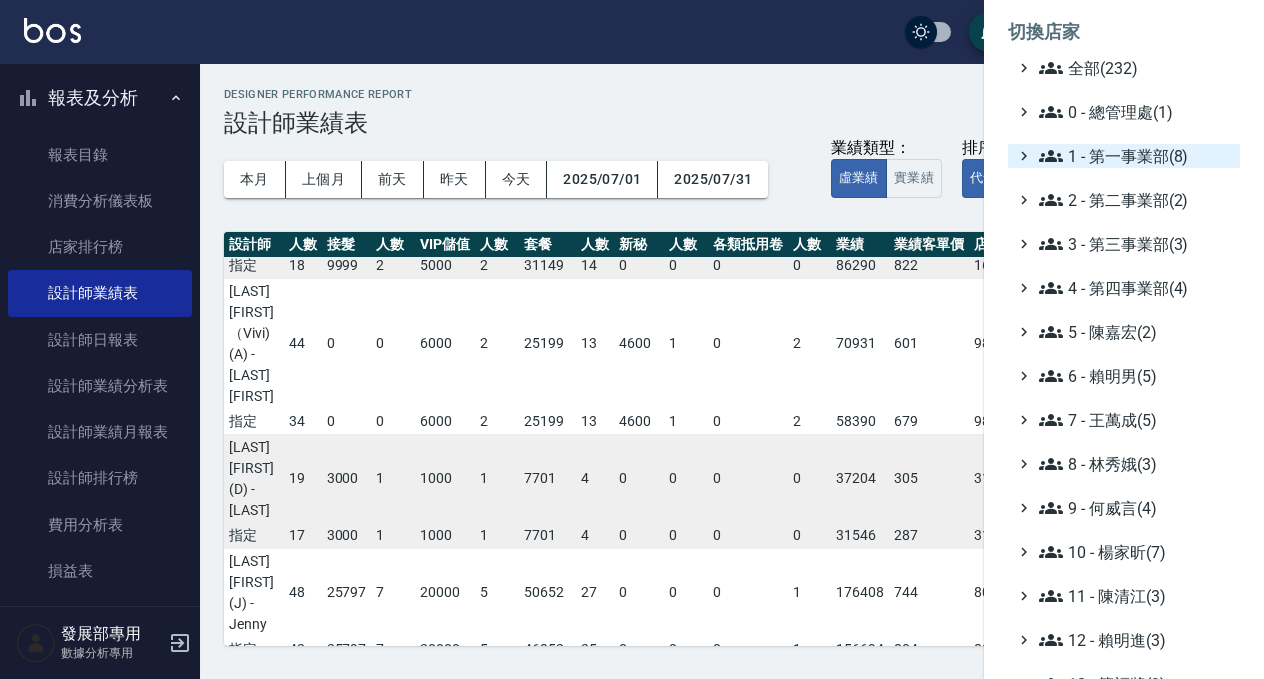 click on "1 - 第一事業部(8)" at bounding box center (1135, 156) 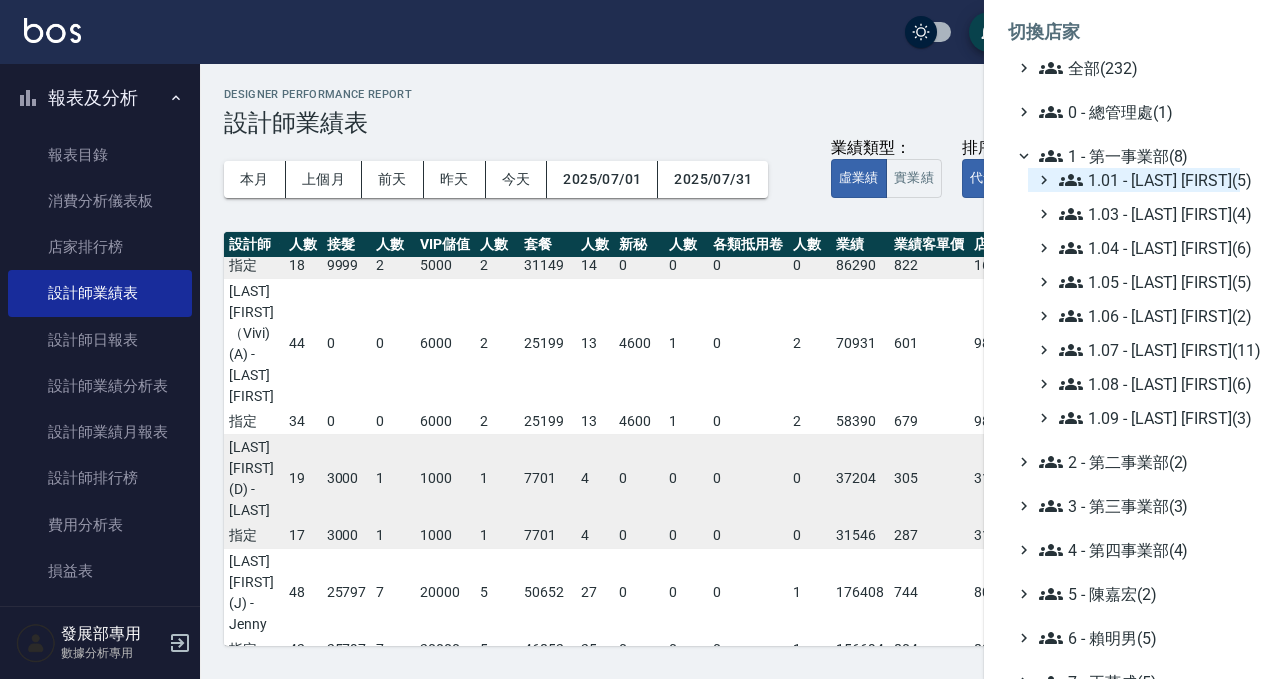 click on "1.01 - [LAST] [FIRST](5)" at bounding box center [1145, 180] 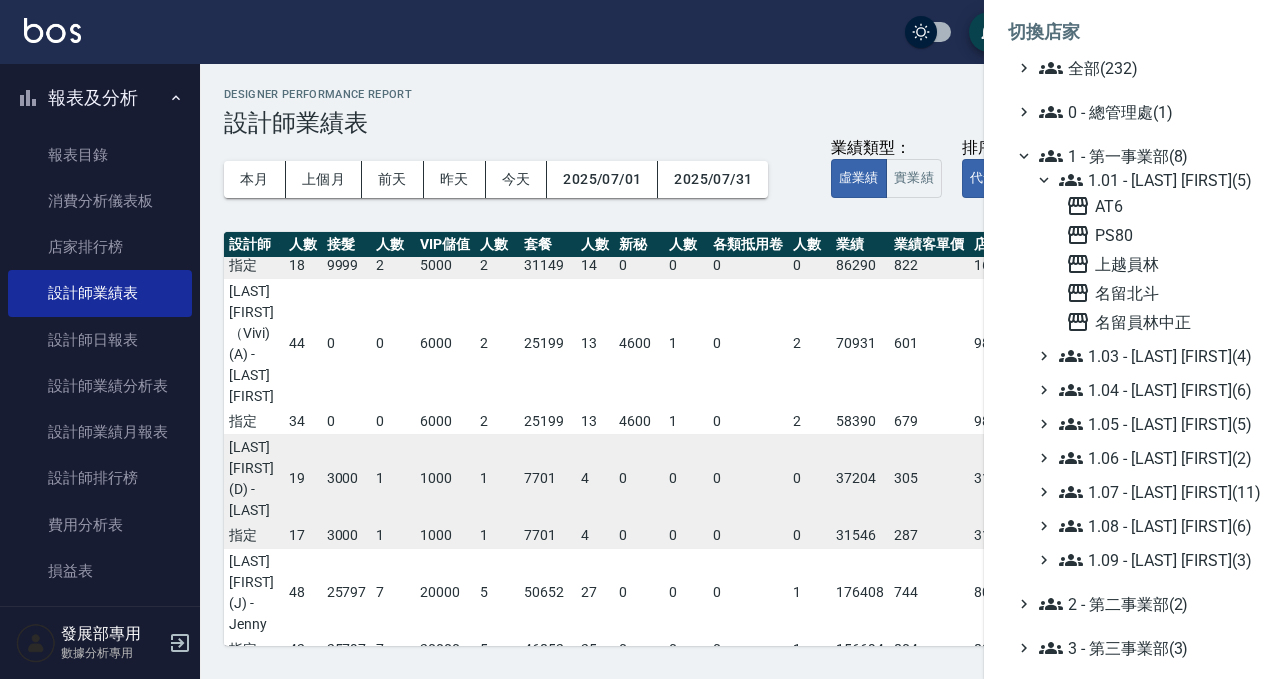 click on "1.01 - [LAST] [FIRST](5)" at bounding box center [1145, 180] 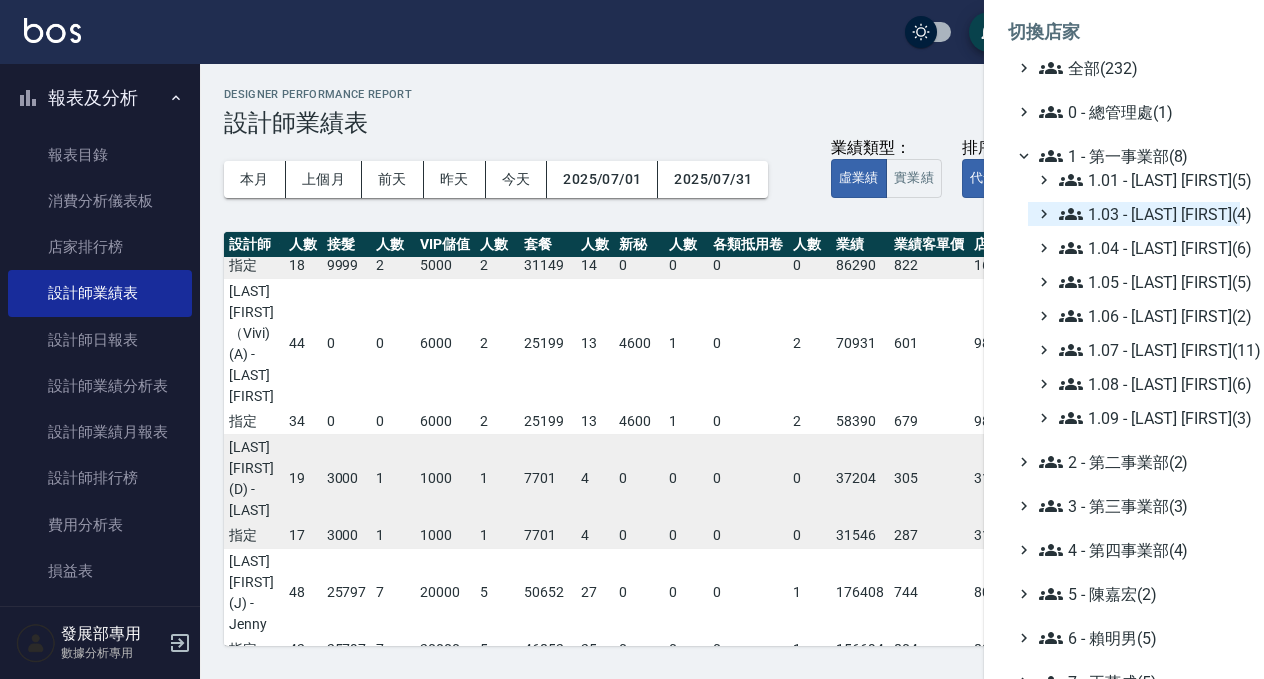 click on "1.03 - [LAST] [FIRST](4)" at bounding box center (1145, 214) 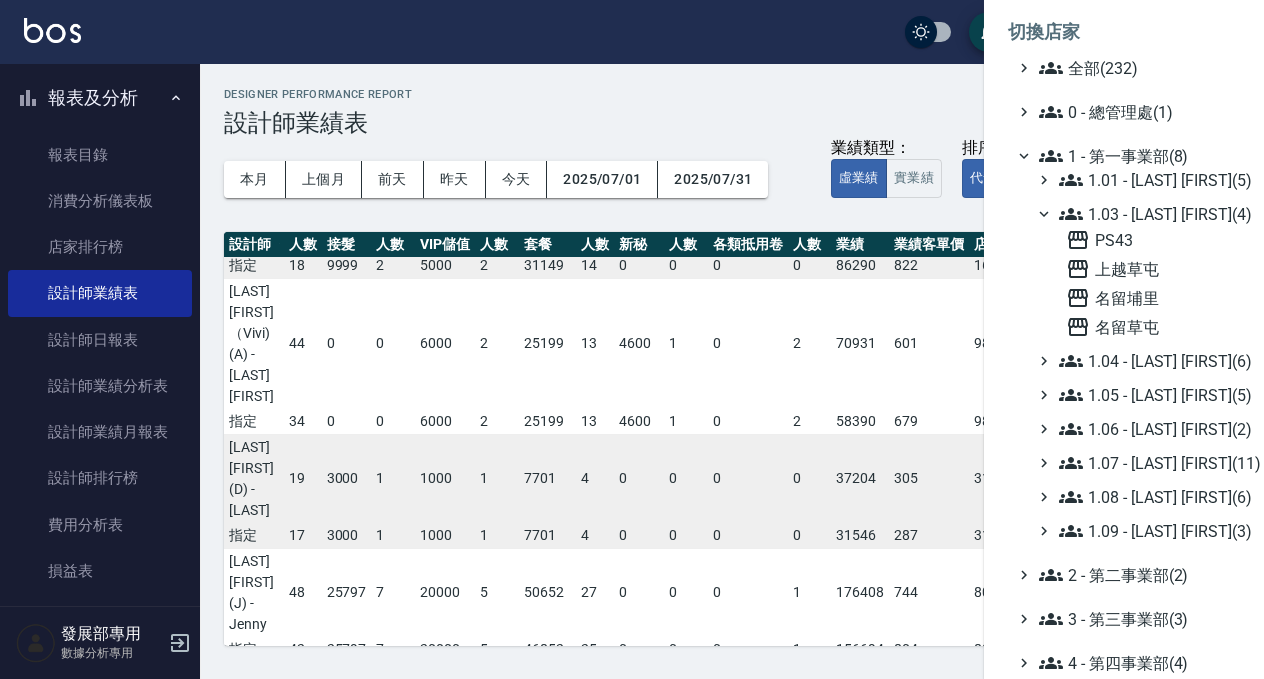 click on "1.03 - [LAST] [FIRST](4)" at bounding box center (1145, 214) 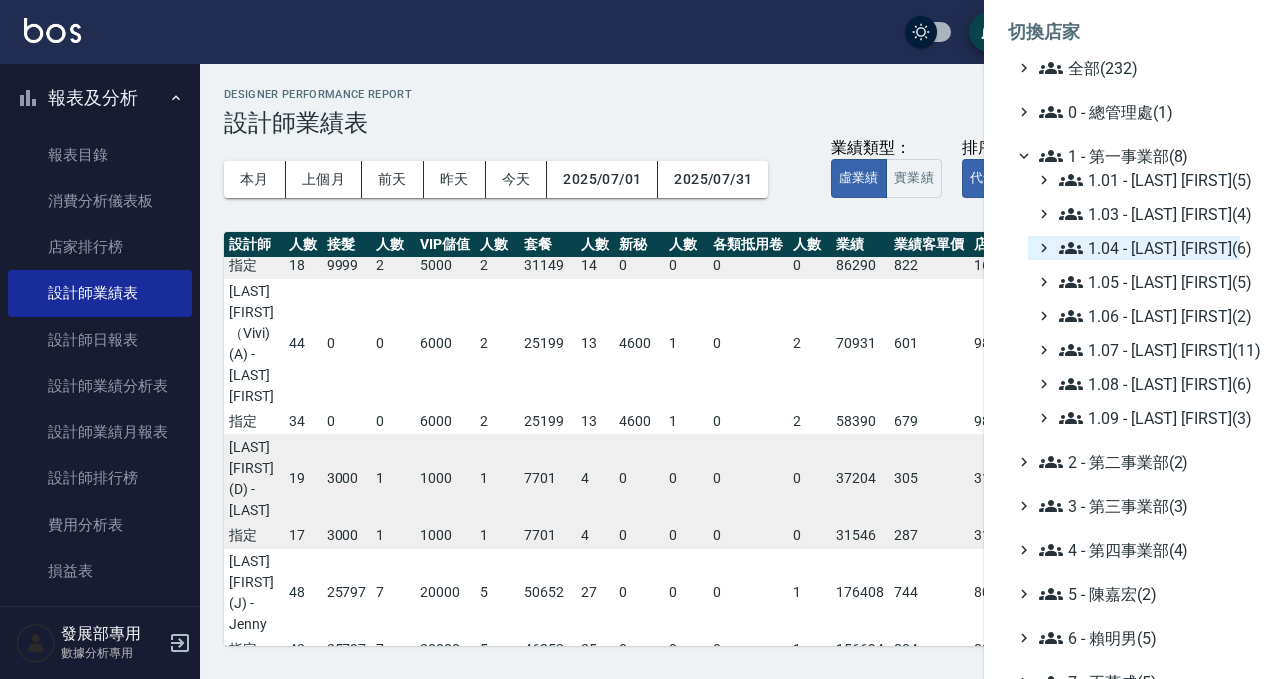 click on "1.04 - [LAST] [FIRST](6)" at bounding box center [1145, 248] 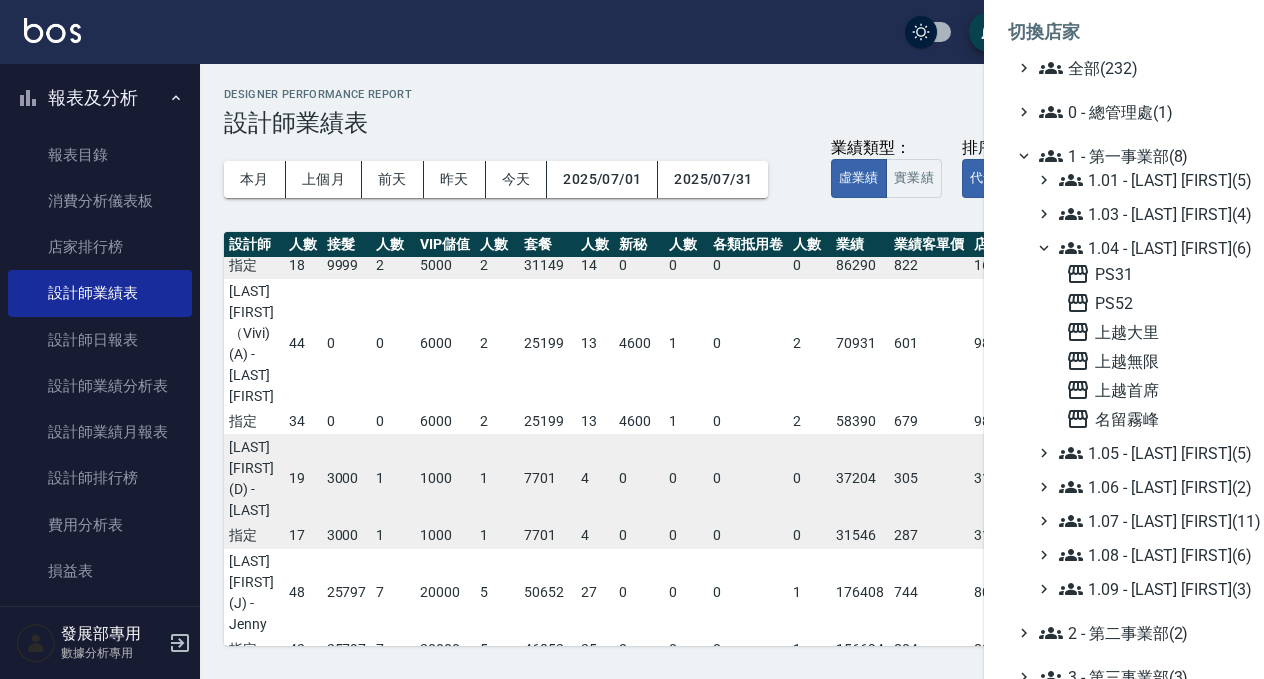 click on "1.04 - [LAST] [FIRST](6)" at bounding box center [1145, 248] 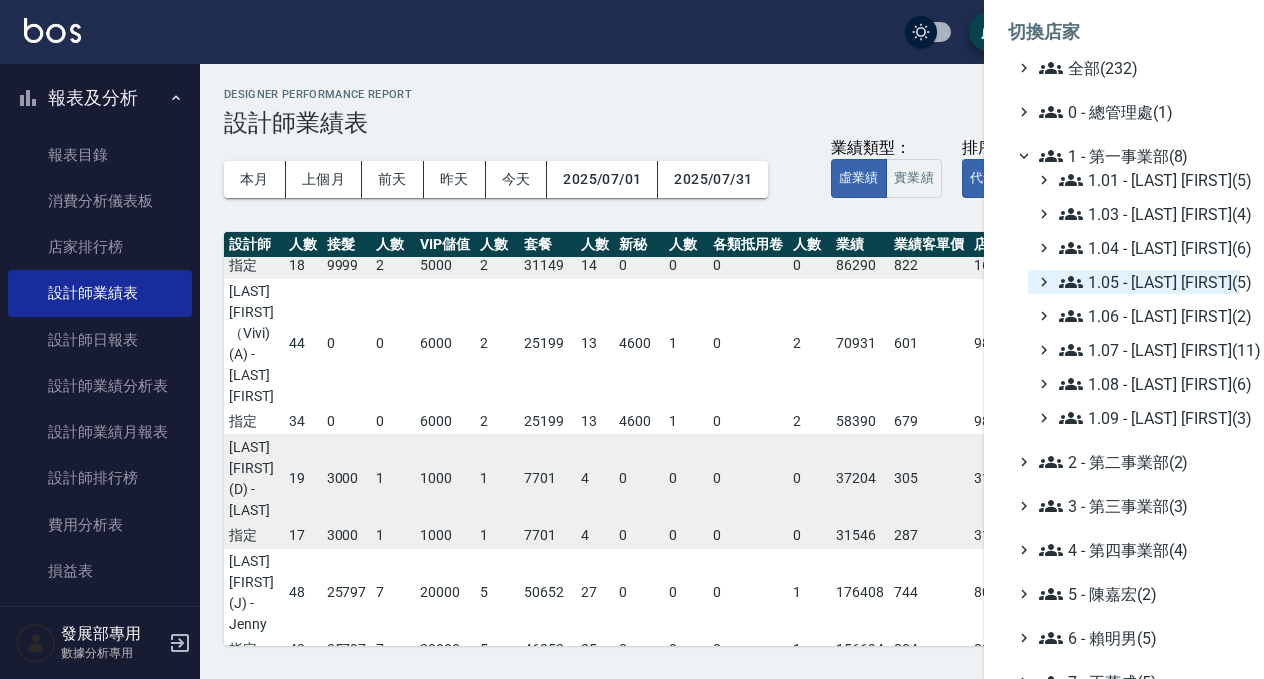 click on "1.05 - 廖厚迪(5)" at bounding box center [1145, 282] 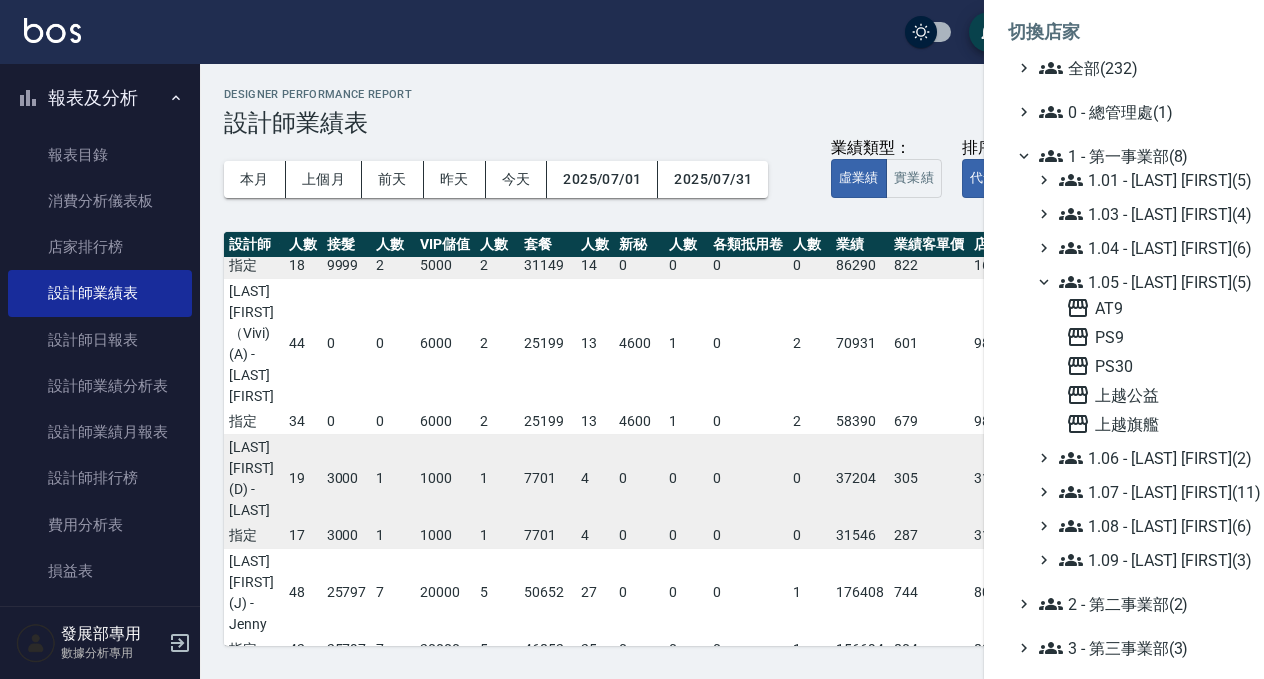 click on "1.05 - 廖厚迪(5)" at bounding box center (1145, 282) 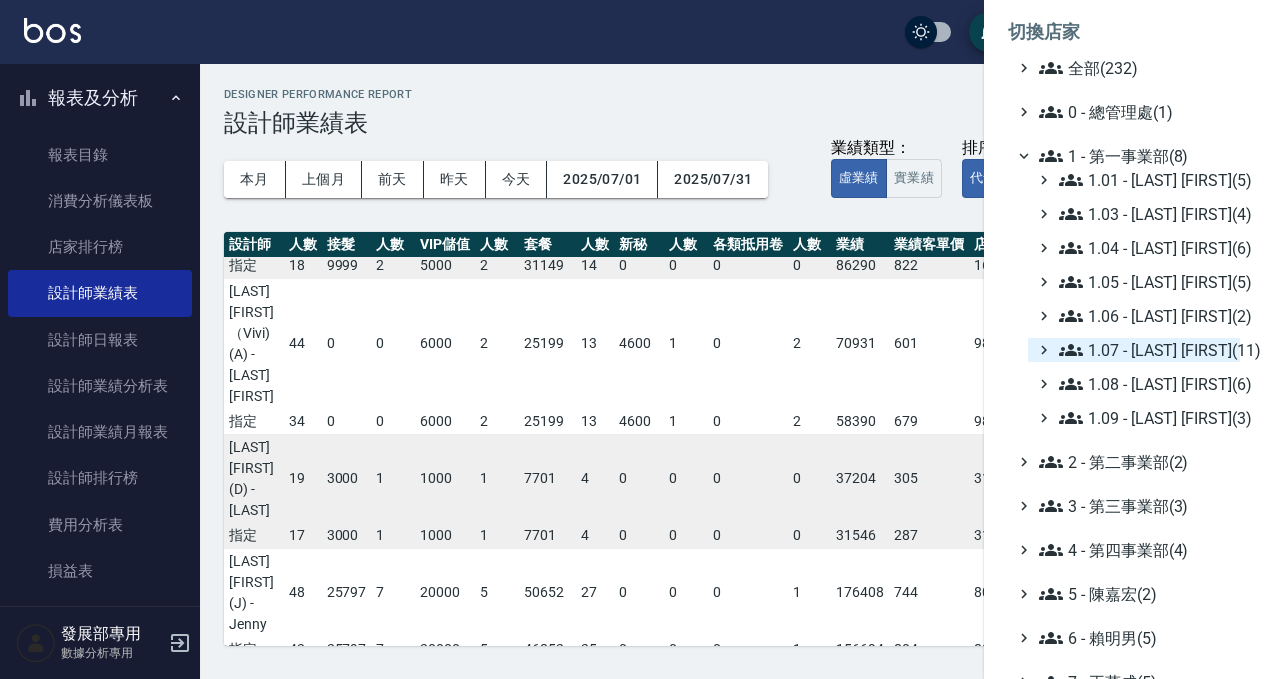 click on "1.07 - 蔡佳均(11)" at bounding box center (1145, 350) 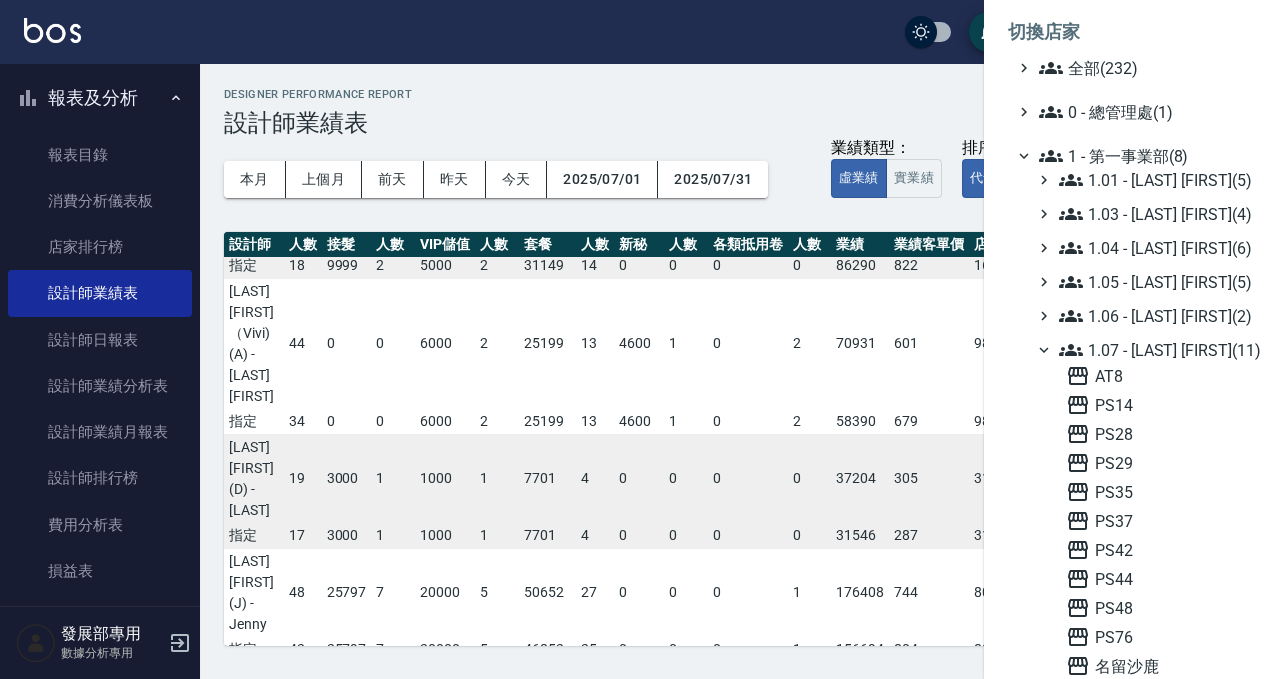 click on "1.07 - 蔡佳均(11)" at bounding box center (1145, 350) 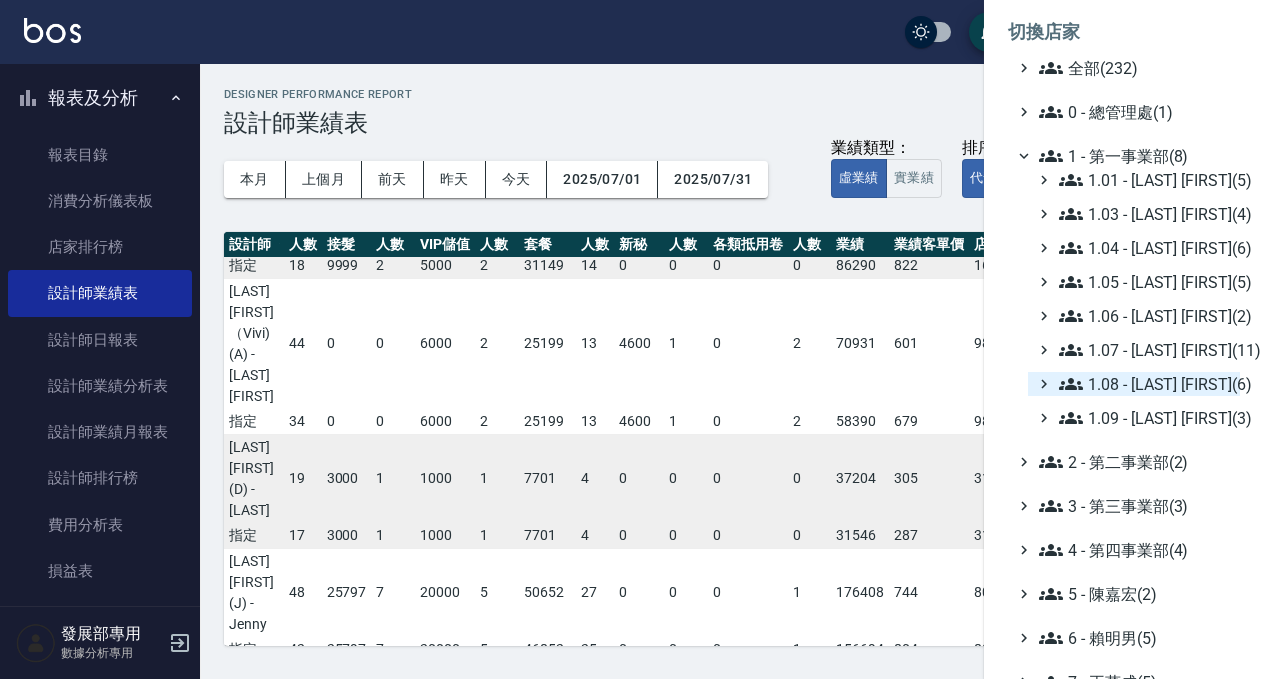 click on "1.08 - 張晉瑋(6)" at bounding box center (1145, 384) 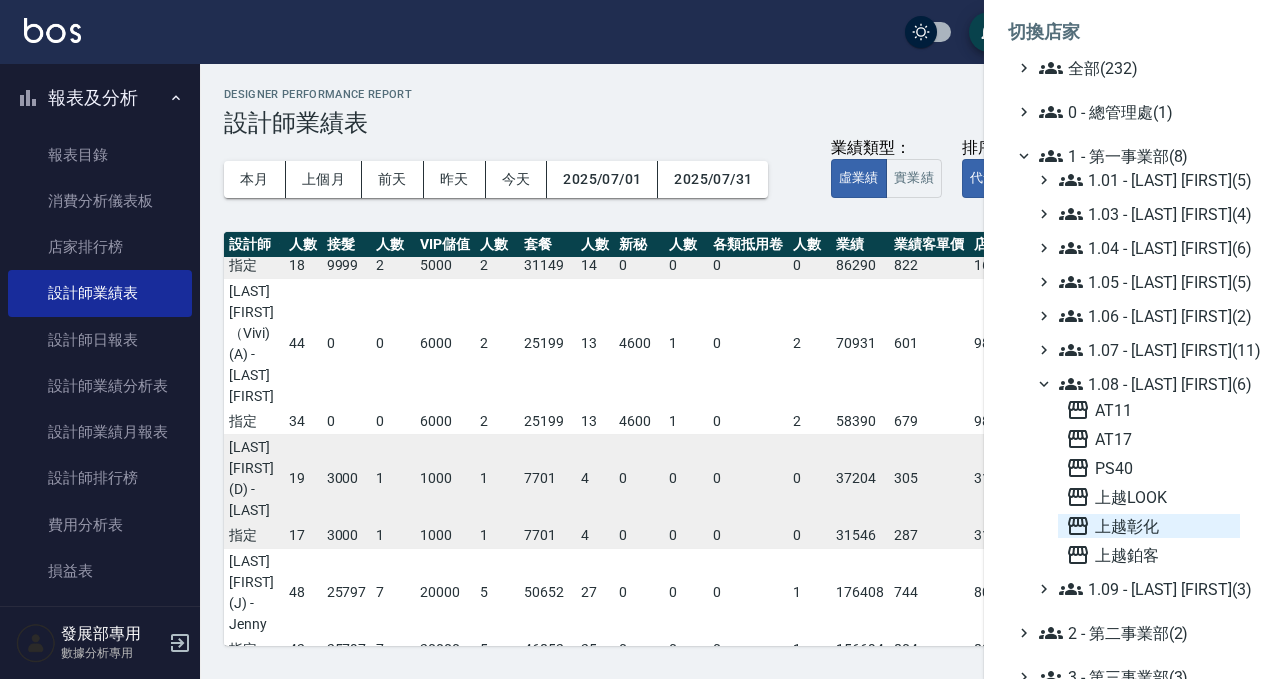 click on "上越彰化" at bounding box center (1149, 526) 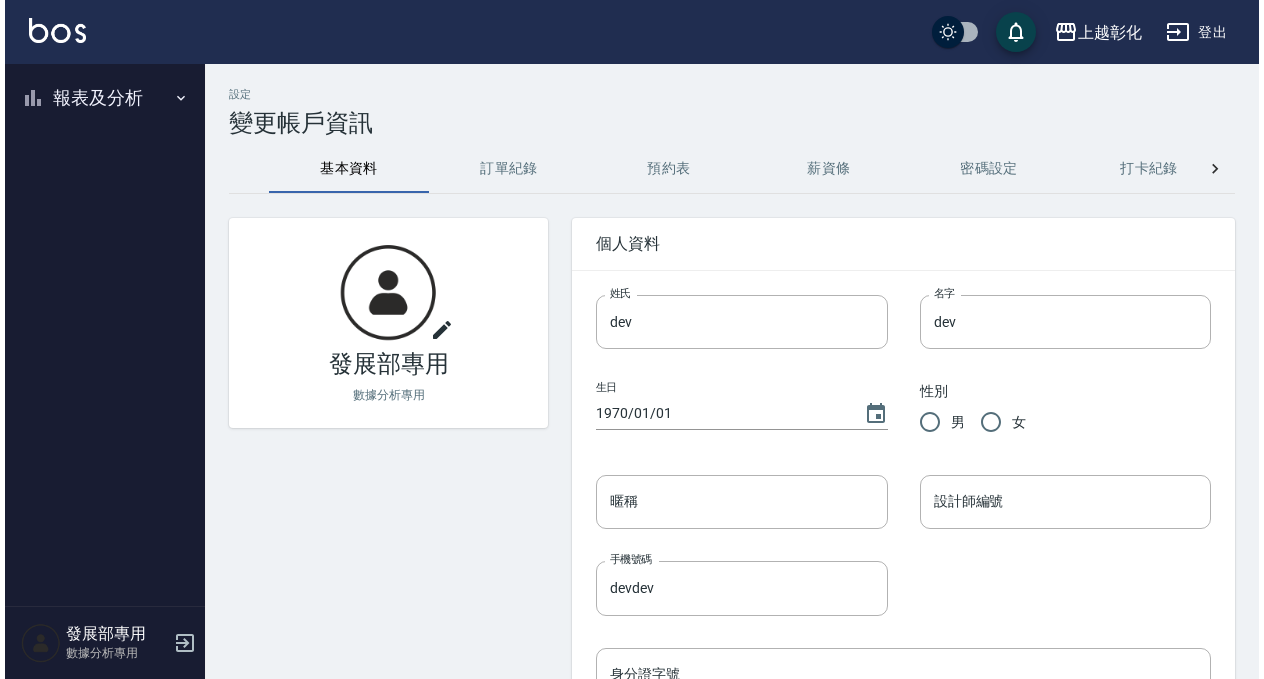 scroll, scrollTop: 0, scrollLeft: 0, axis: both 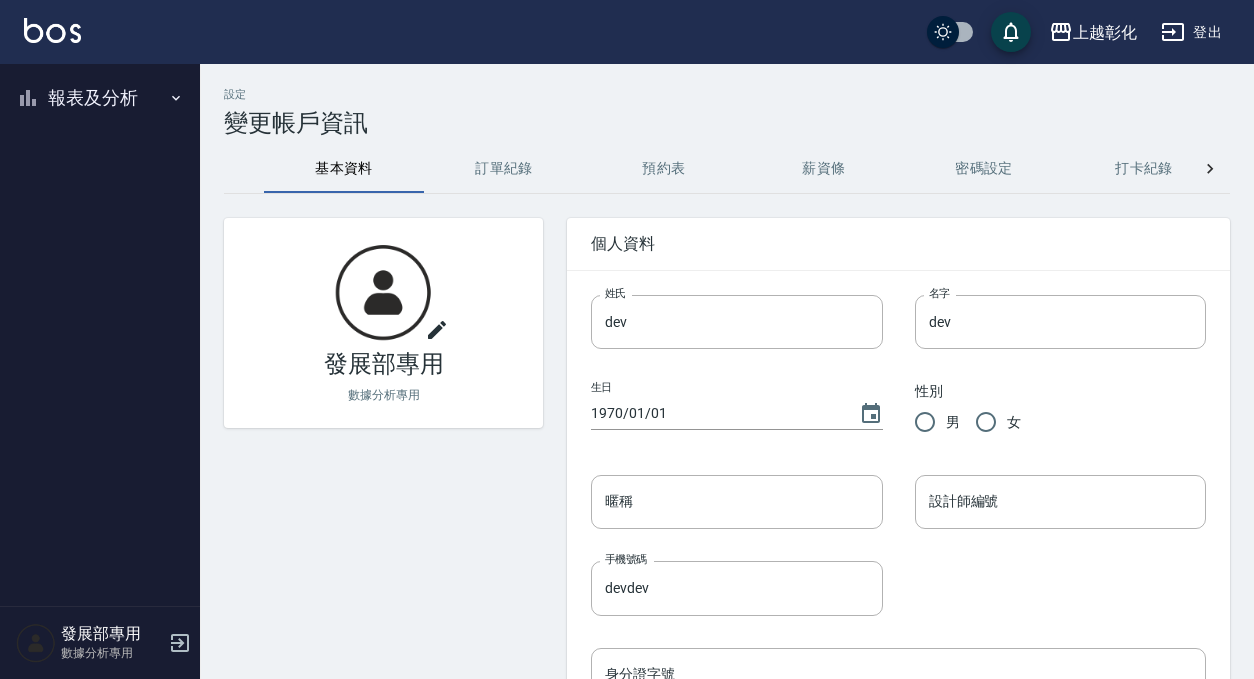 click on "報表及分析" at bounding box center [100, 98] 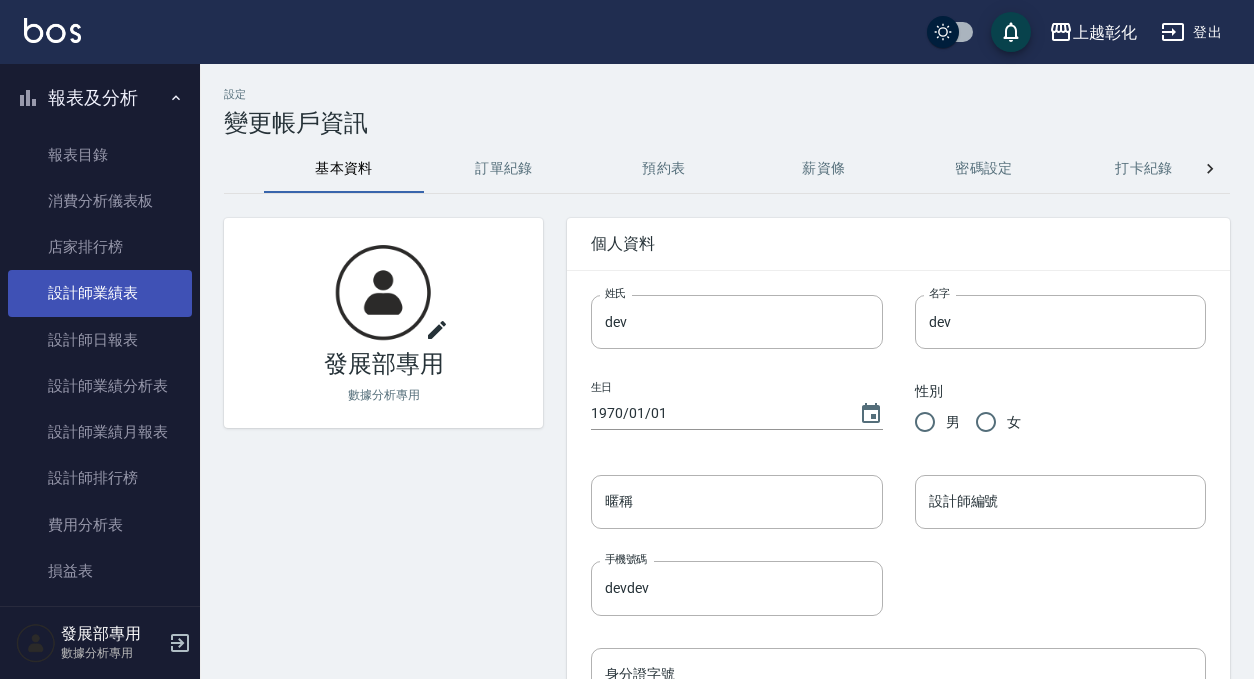 click on "設計師業績表" at bounding box center (100, 293) 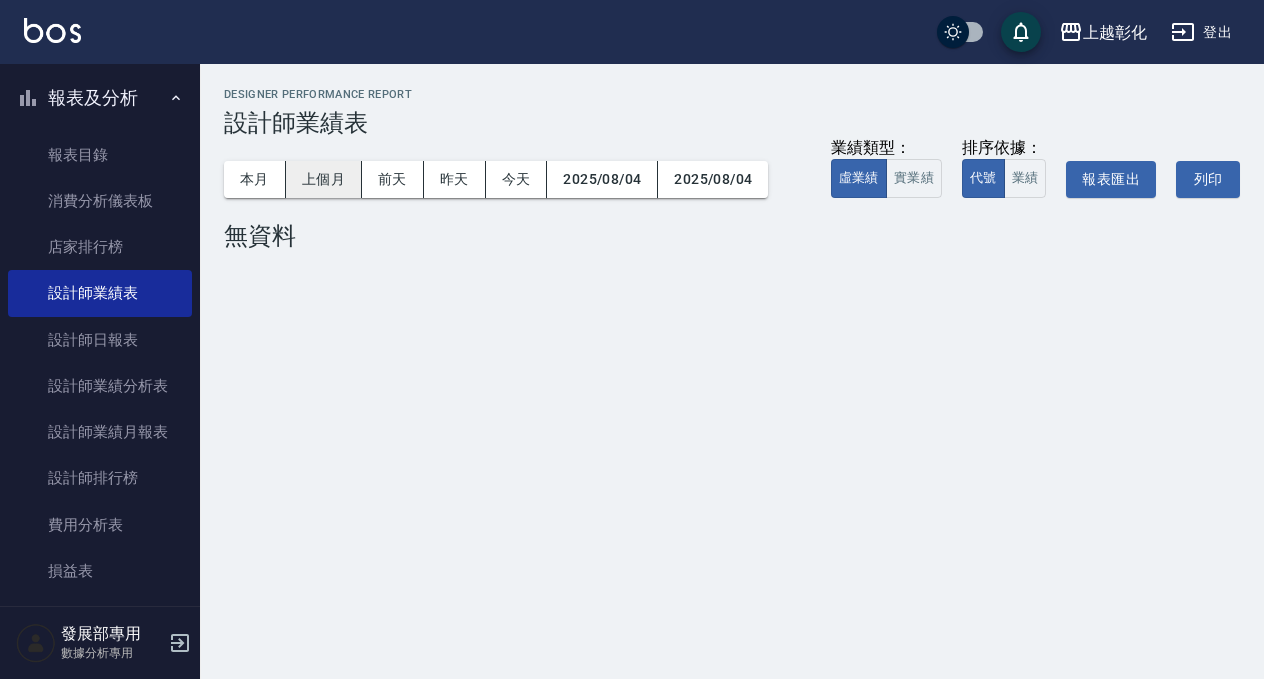 click on "上個月" at bounding box center [324, 179] 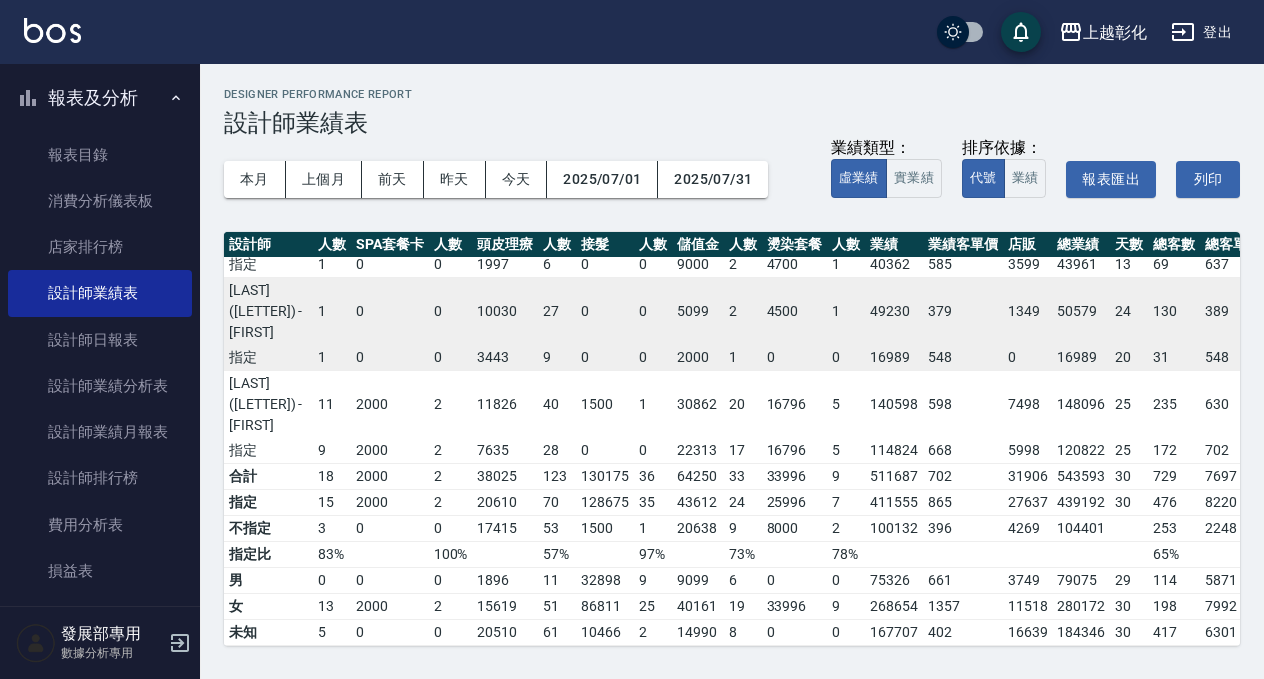 scroll, scrollTop: 445, scrollLeft: 386, axis: both 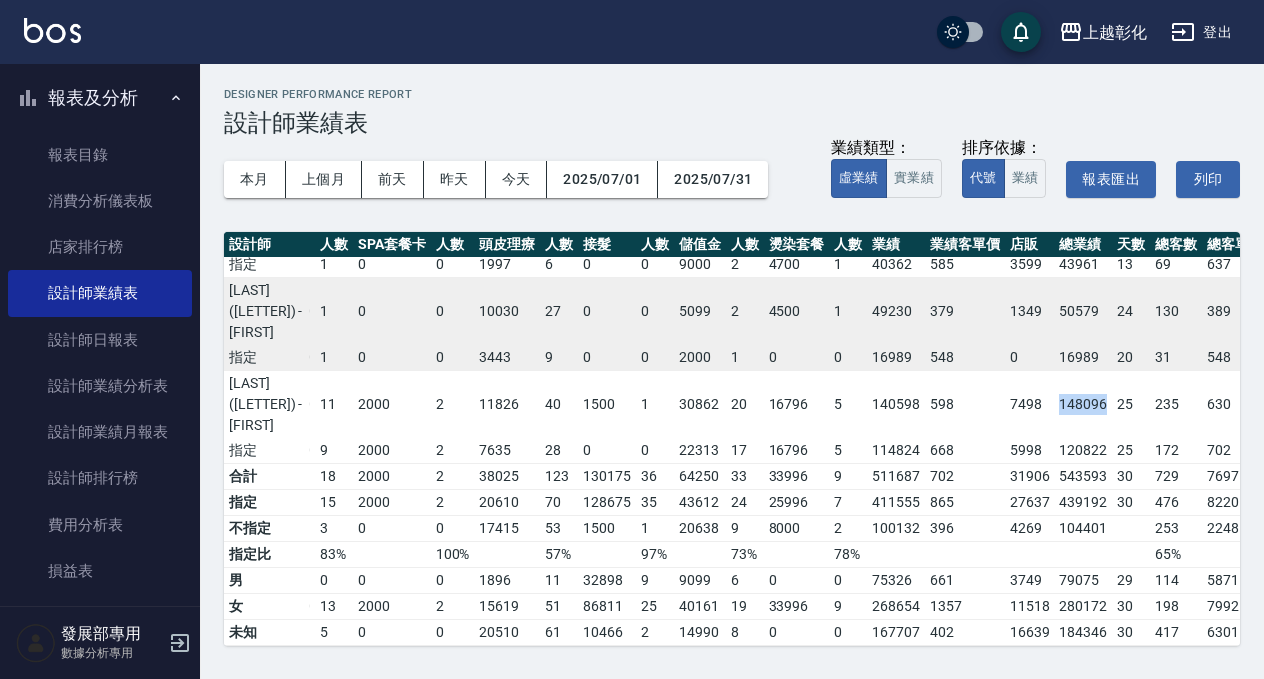 drag, startPoint x: 1020, startPoint y: 401, endPoint x: 1067, endPoint y: 406, distance: 47.26521 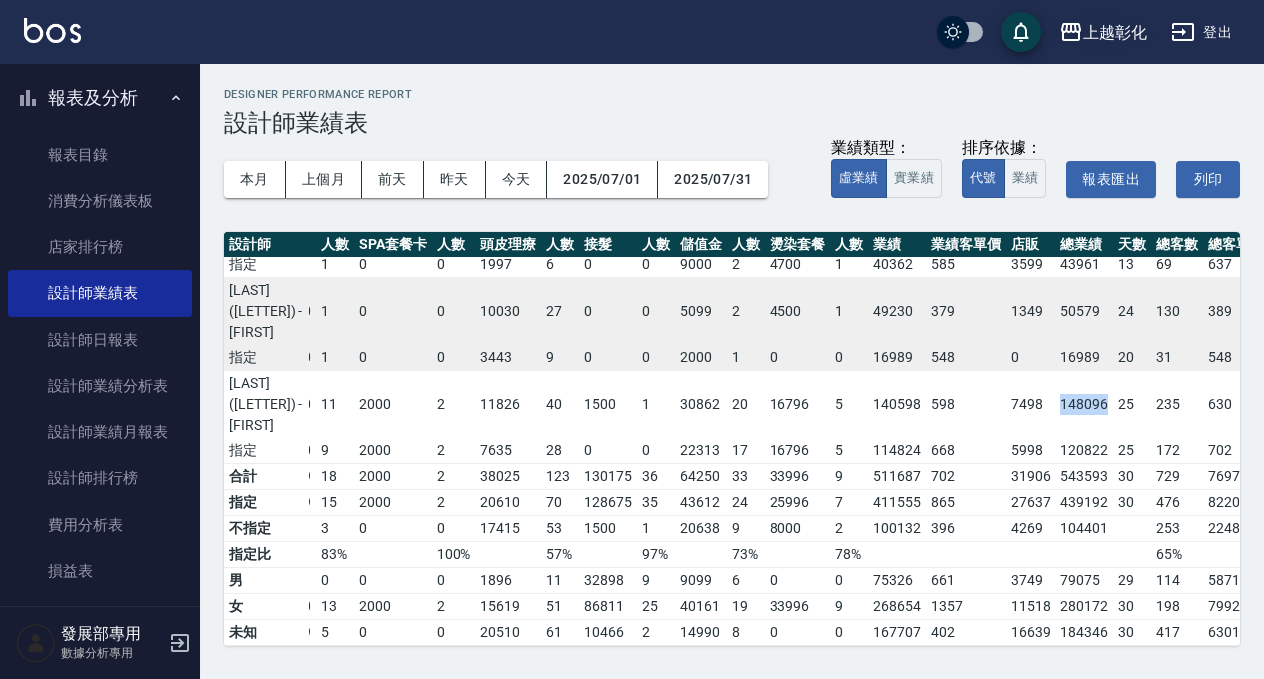 click on "上越彰化" at bounding box center (1115, 32) 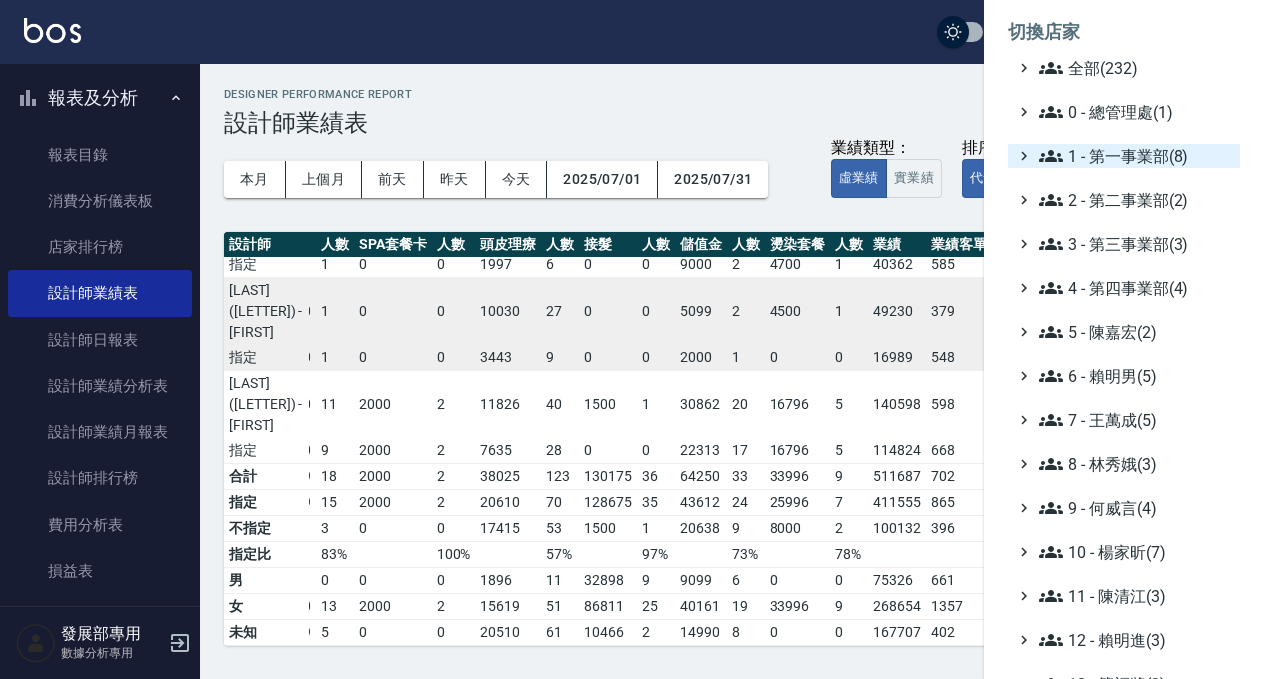 click on "1 - 第一事業部(8)" at bounding box center (1135, 156) 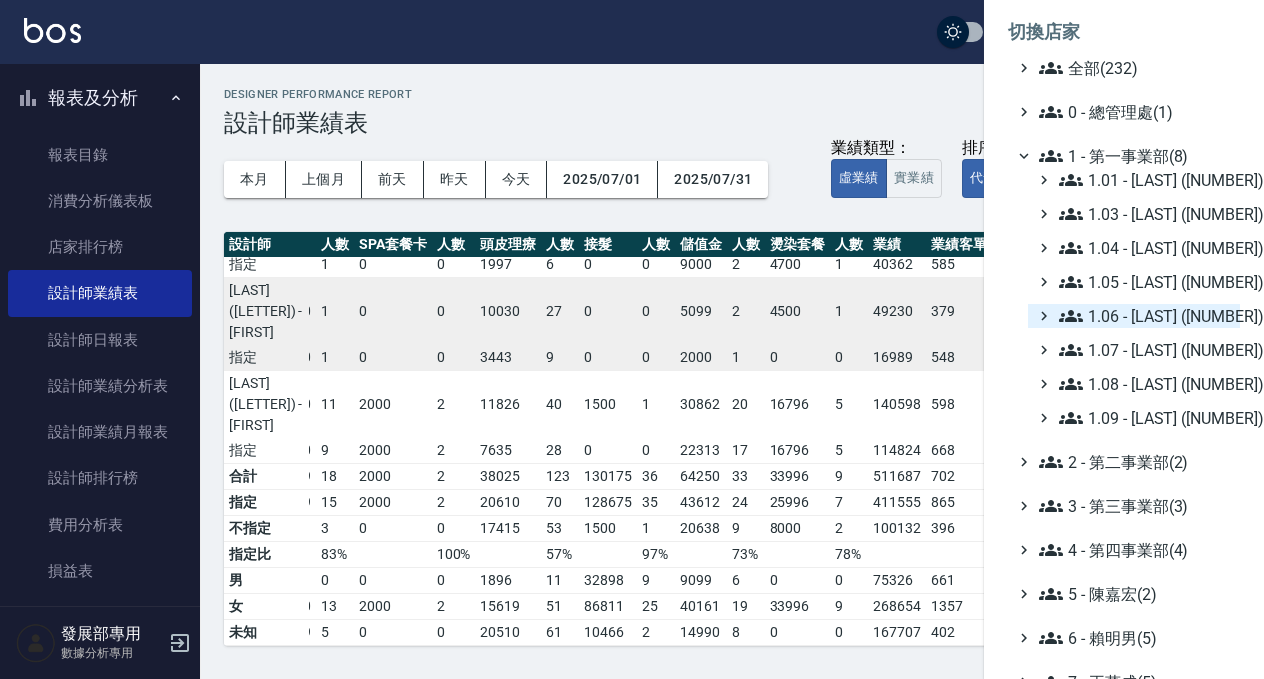 click on "1.06 - [LAST] [FIRST](2)" at bounding box center (1145, 316) 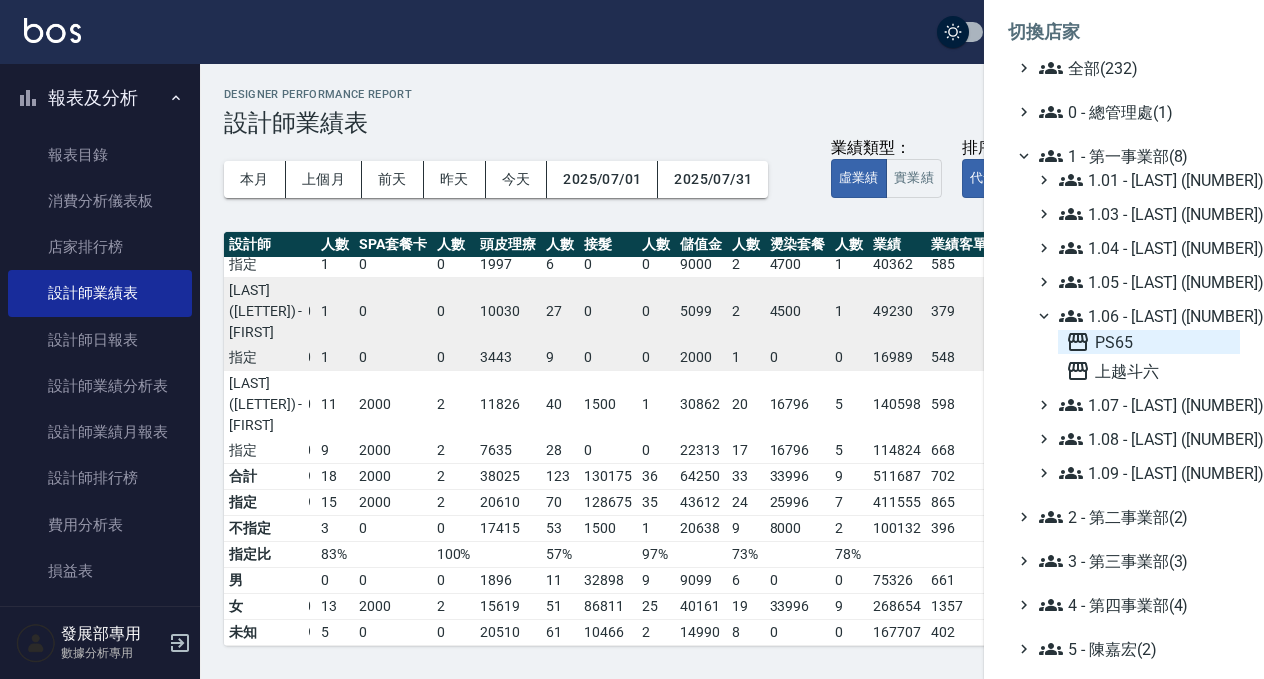 click on "PS65" at bounding box center [1149, 342] 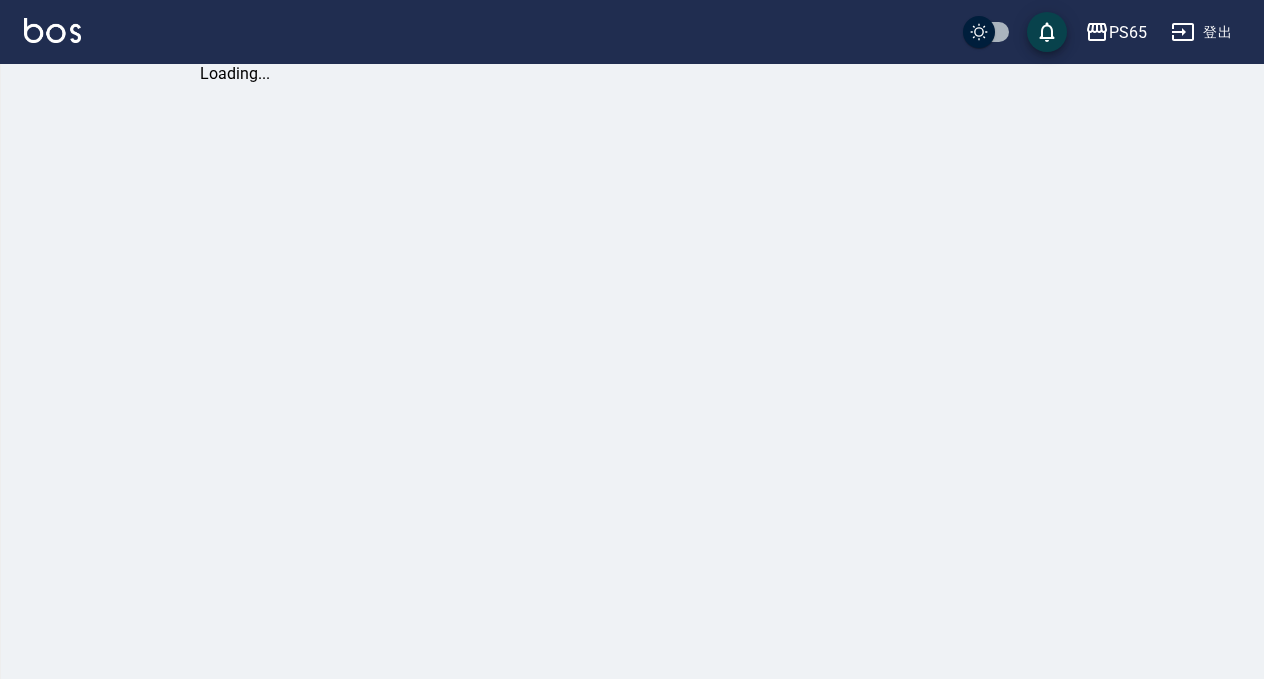 scroll, scrollTop: 0, scrollLeft: 0, axis: both 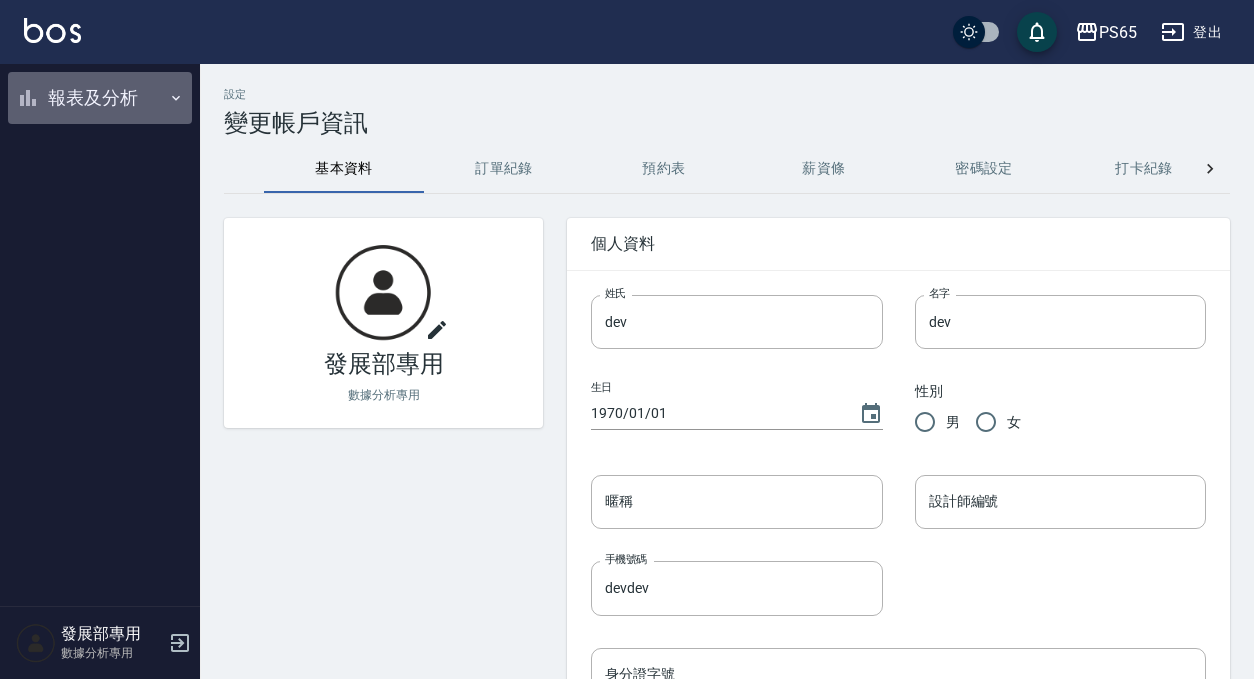 click 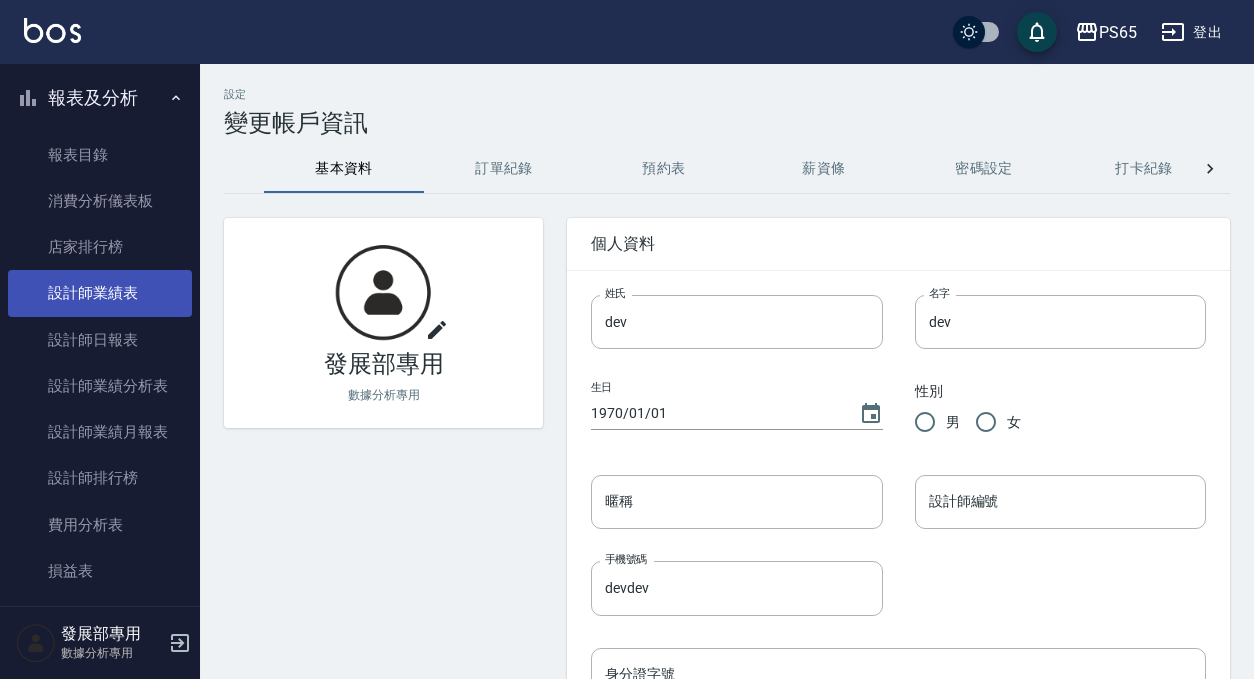 click on "設計師業績表" at bounding box center [100, 293] 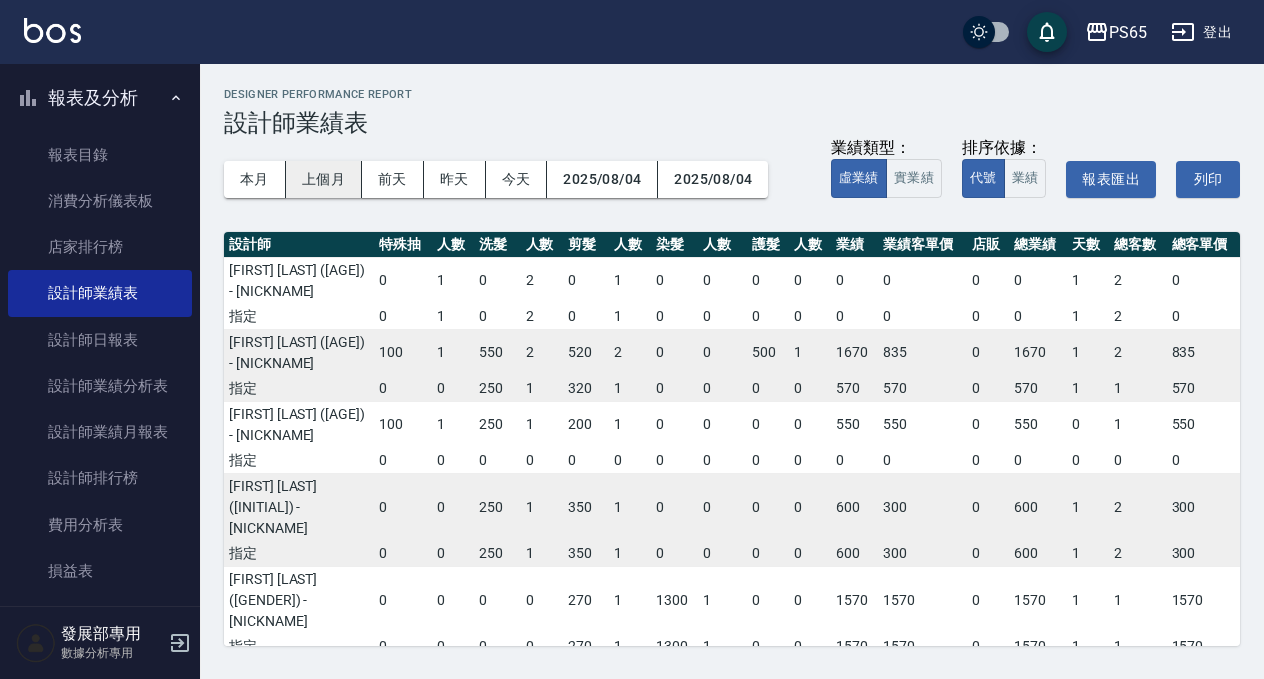 click on "上個月" at bounding box center (324, 179) 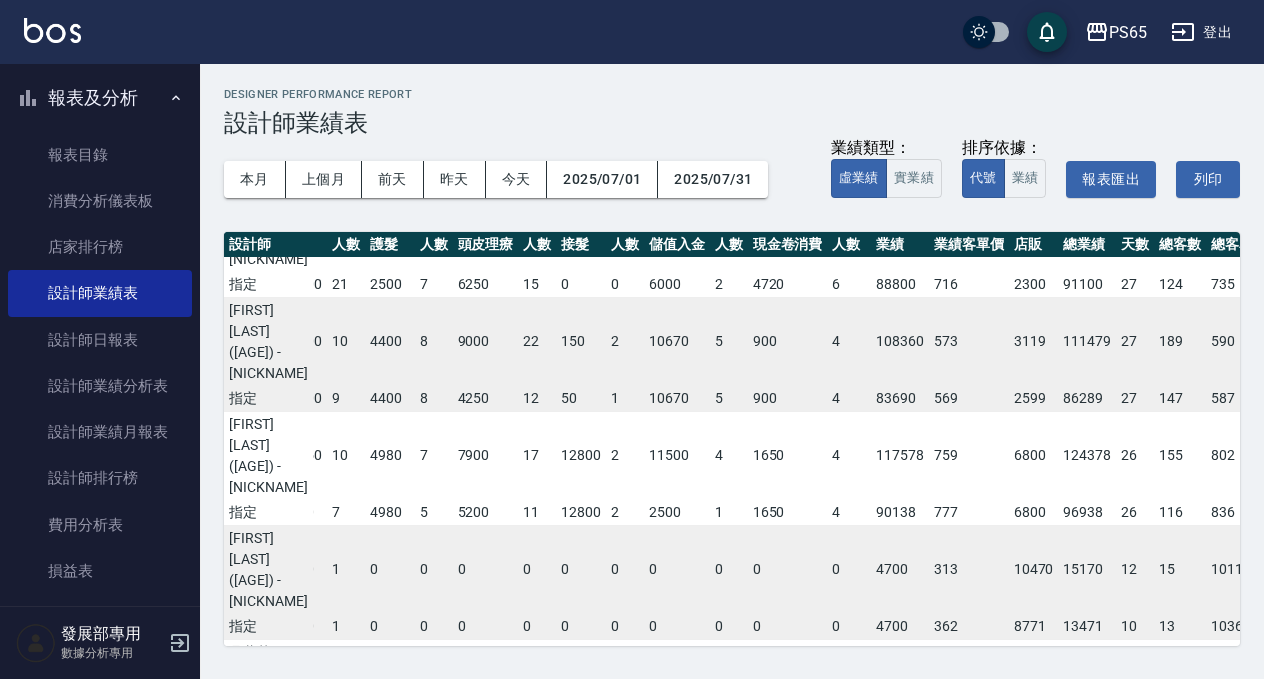 scroll, scrollTop: 74, scrollLeft: 403, axis: both 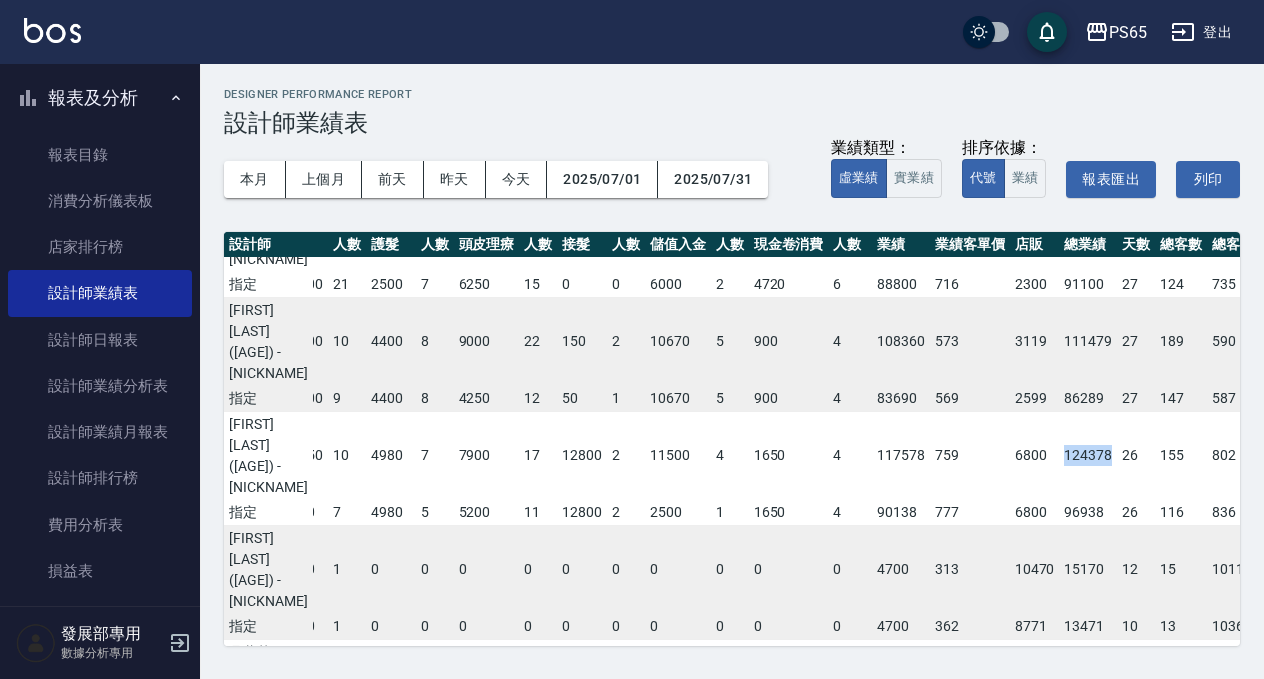 drag, startPoint x: 1025, startPoint y: 409, endPoint x: 1072, endPoint y: 405, distance: 47.169907 